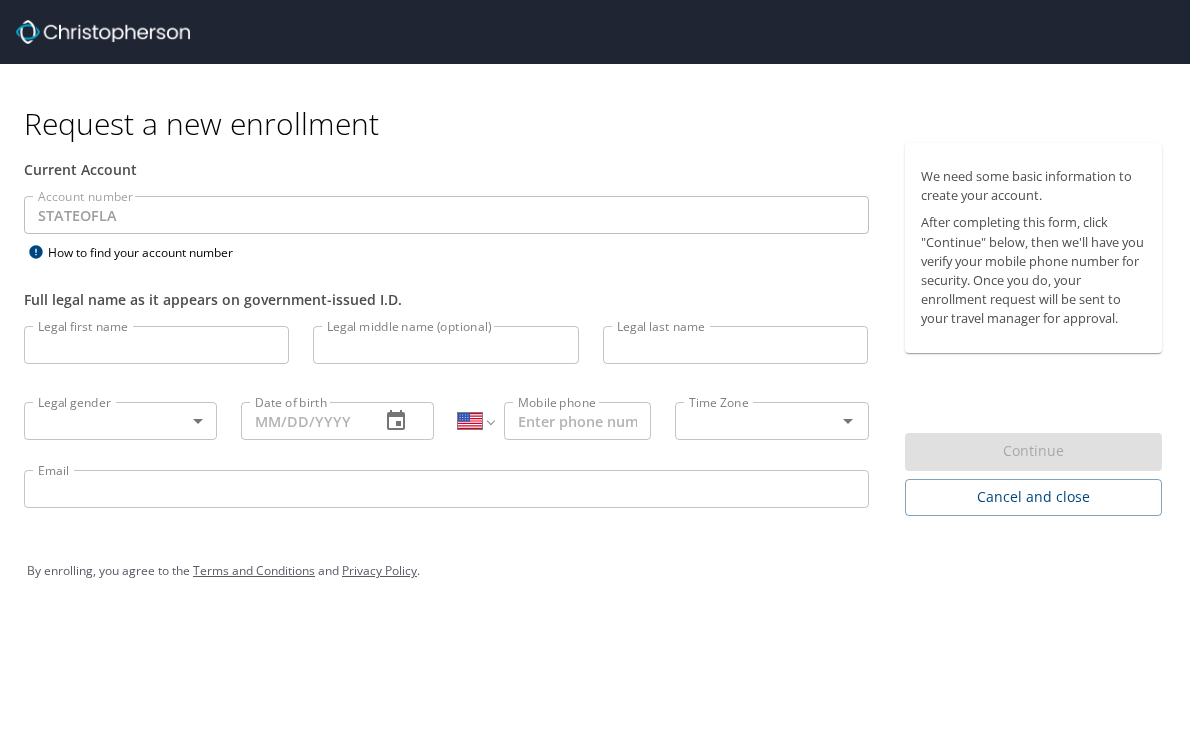 select on "US" 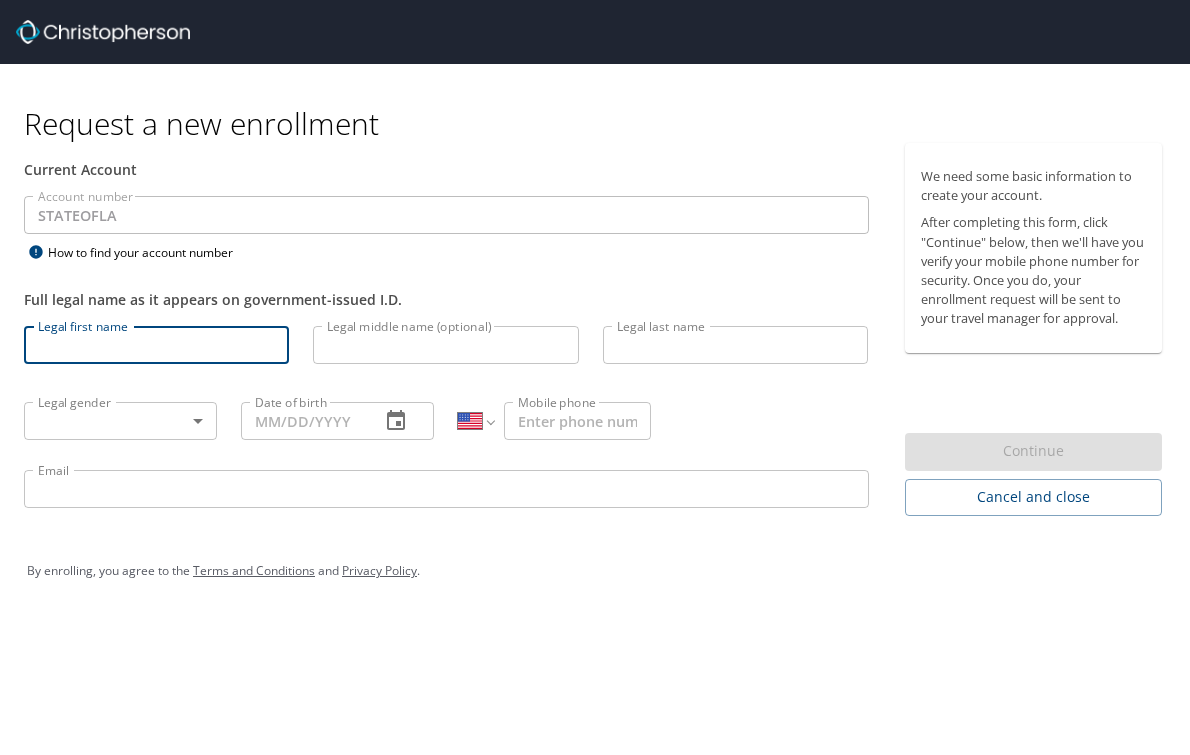 click on "Legal first name" at bounding box center [156, 345] 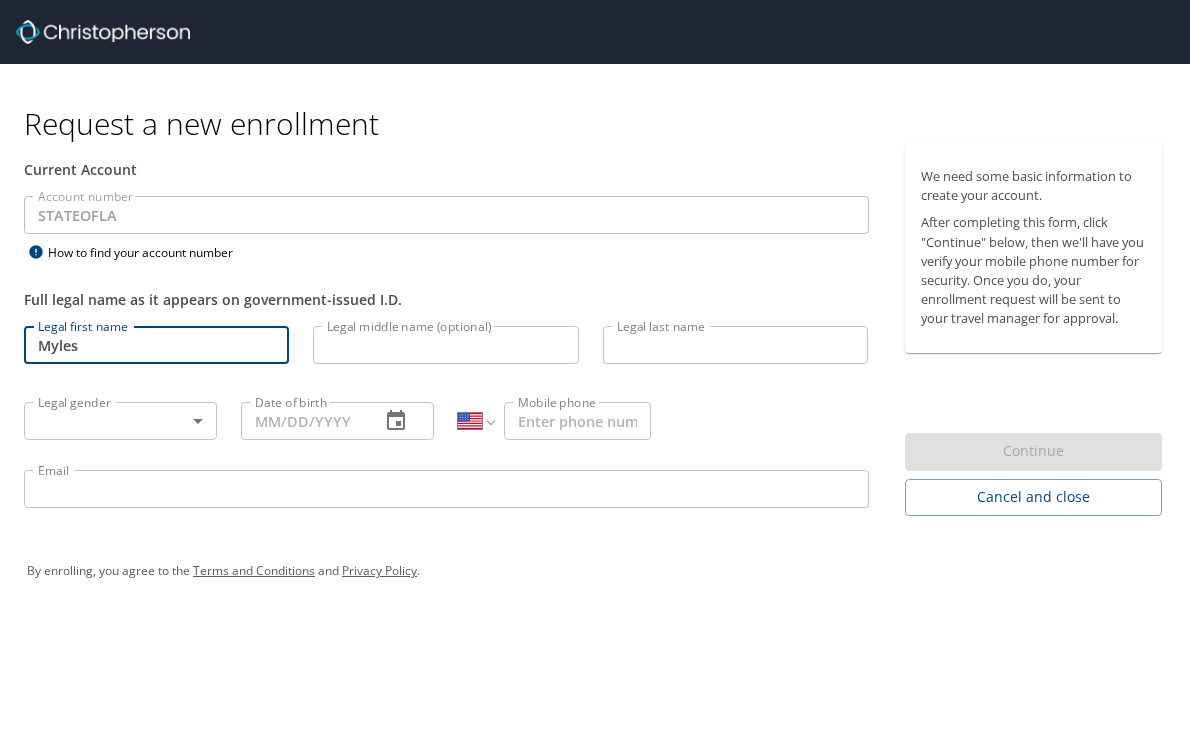 type on "Myles" 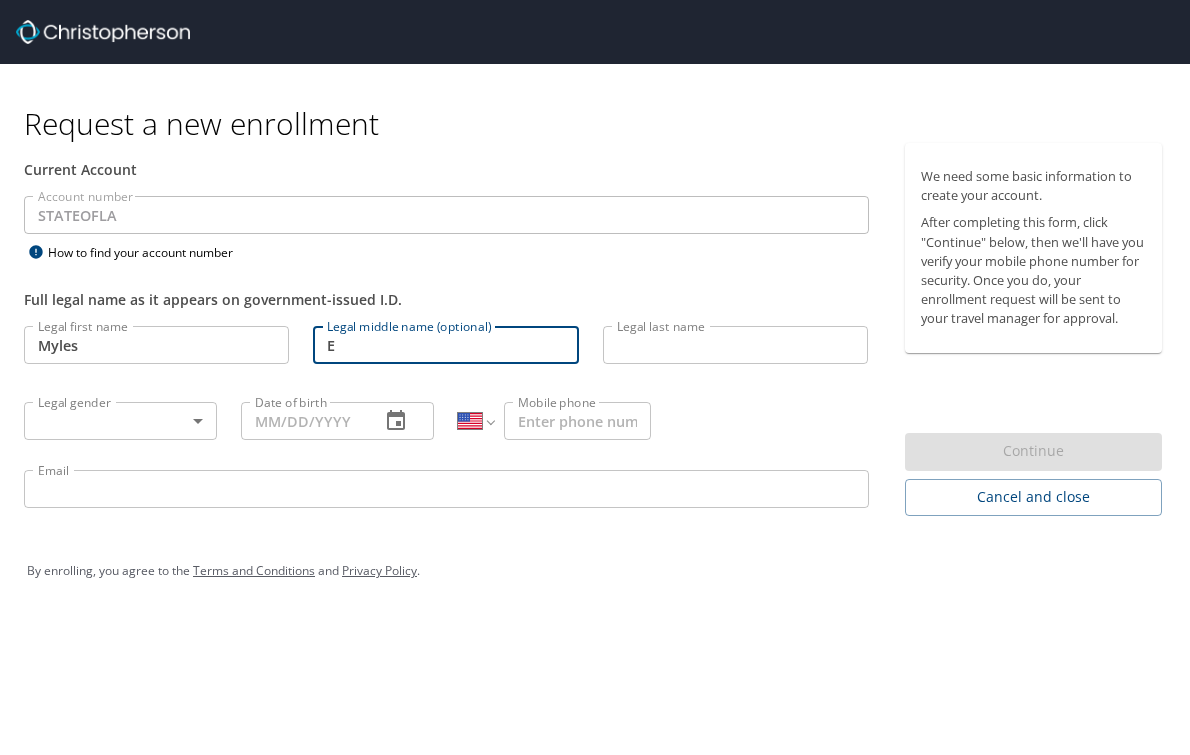 type on "E" 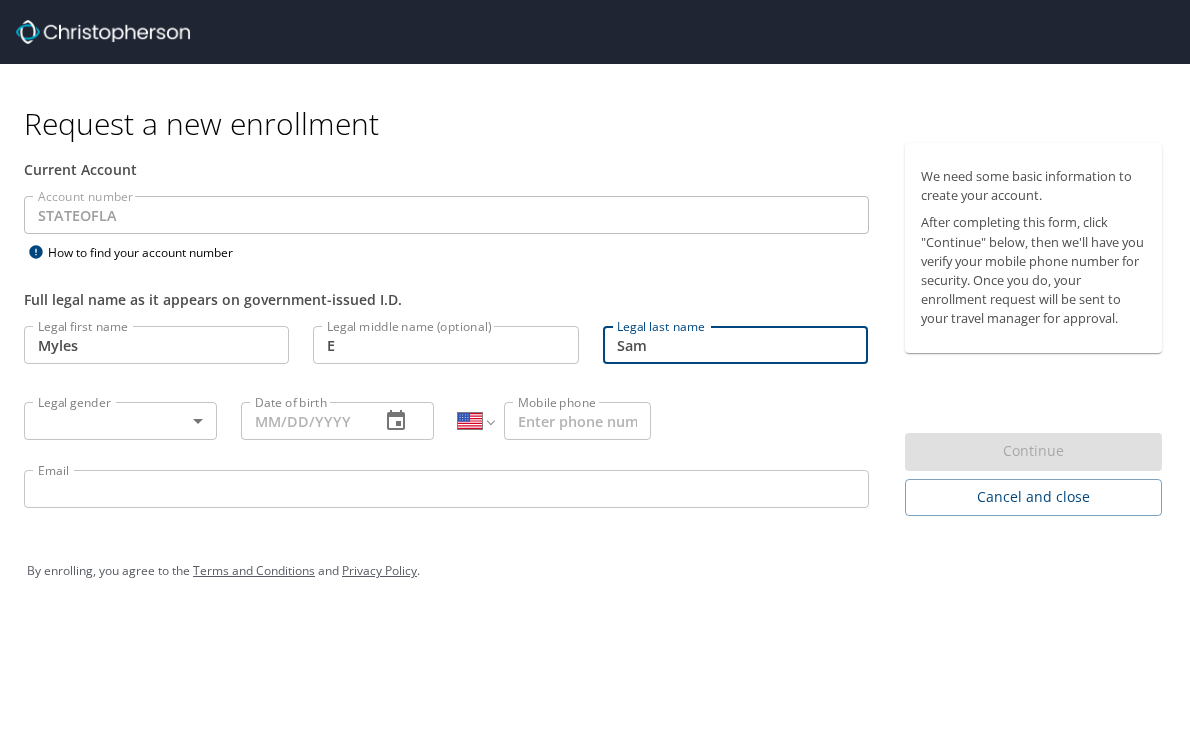 type on "Sam" 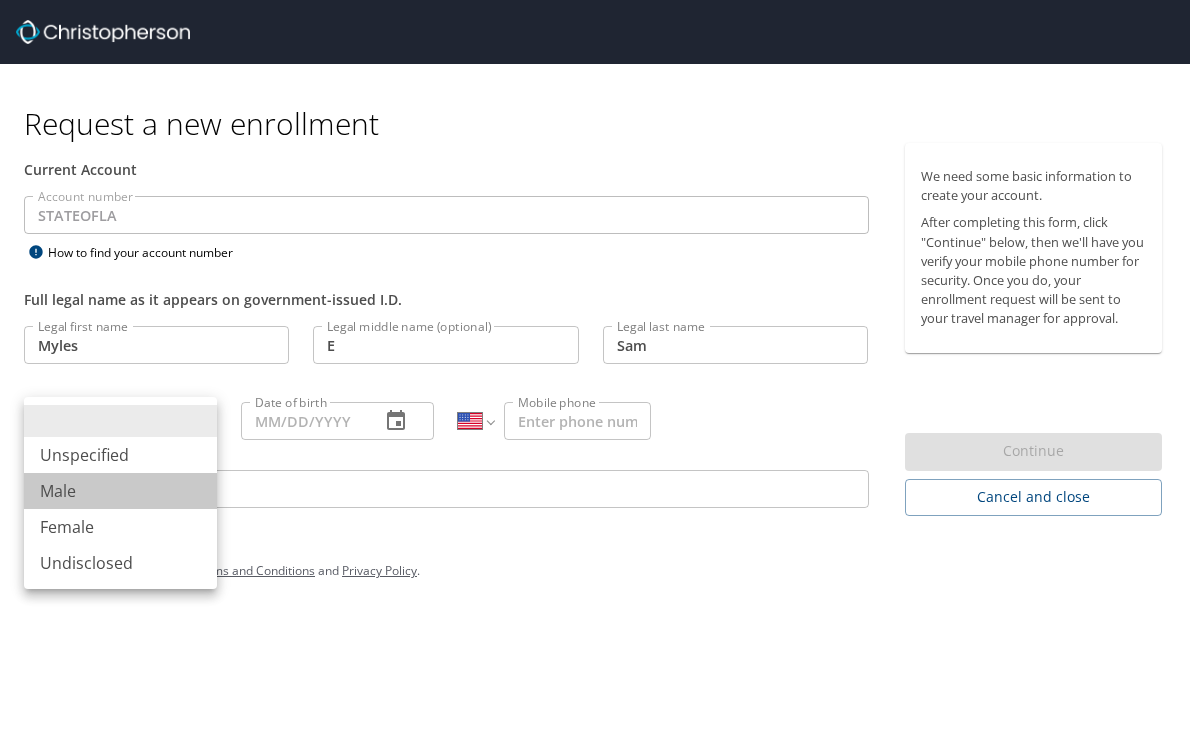 click on "Male" at bounding box center (120, 491) 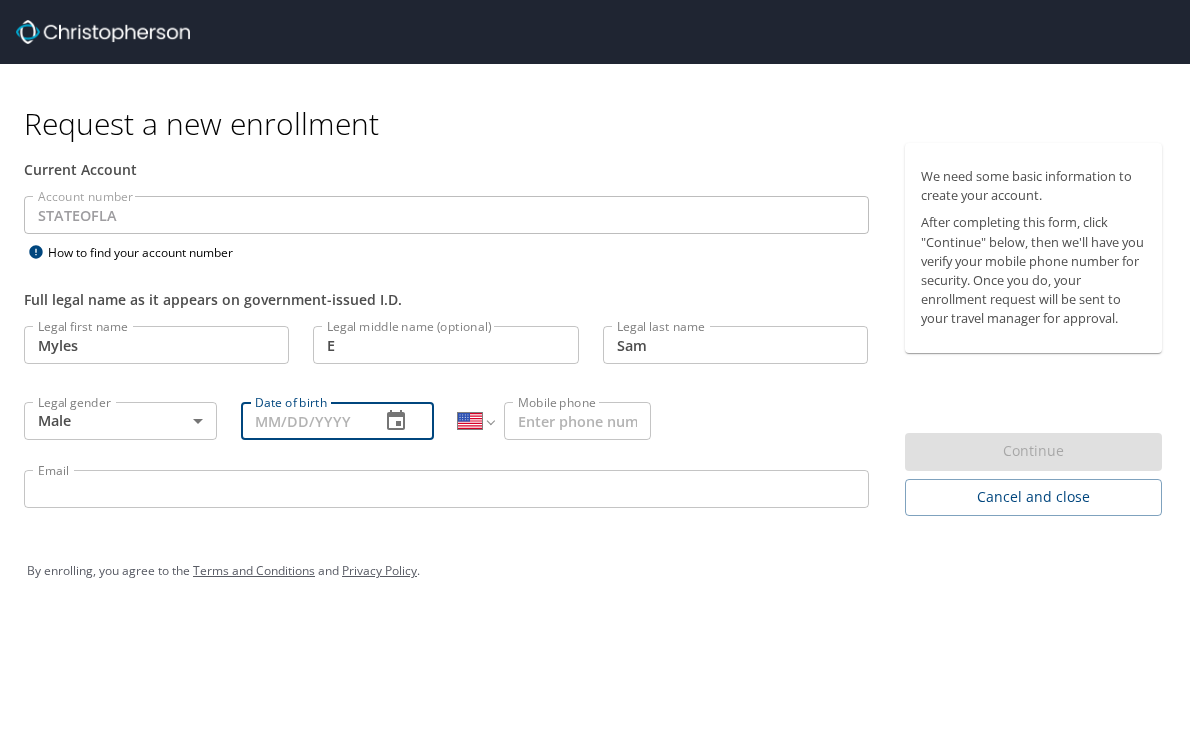 click on "Date of birth" at bounding box center (302, 421) 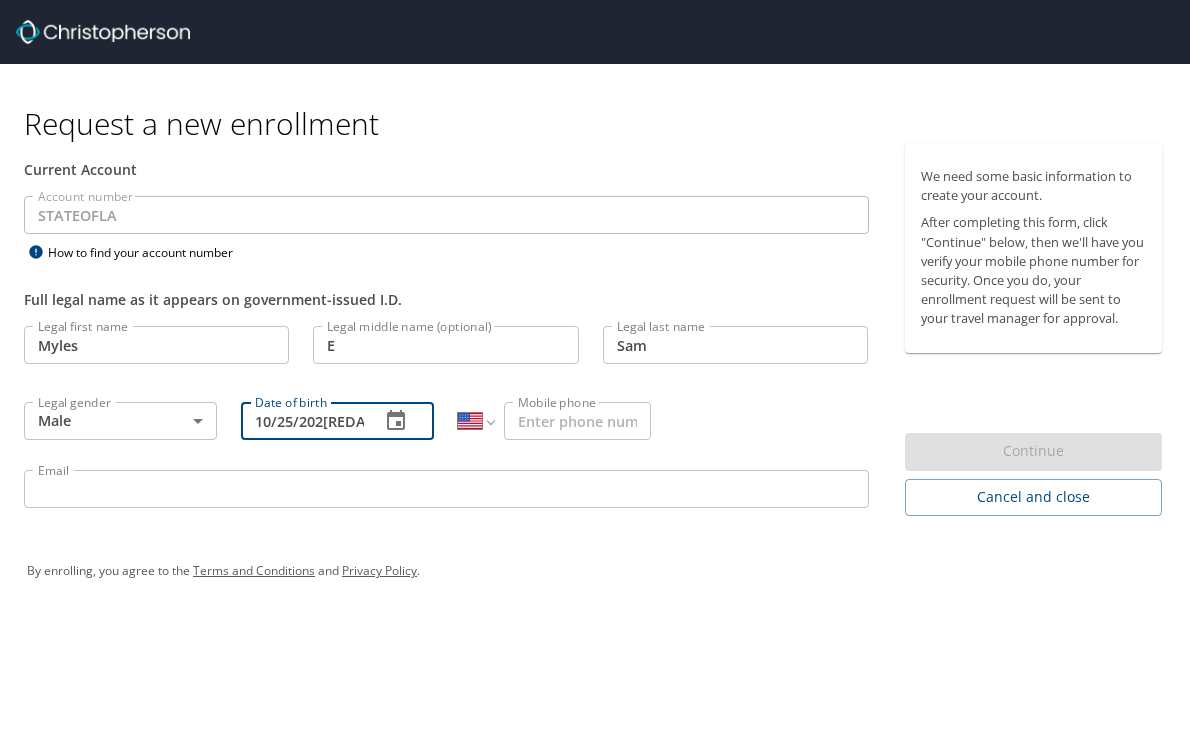 type on "10/25/2022" 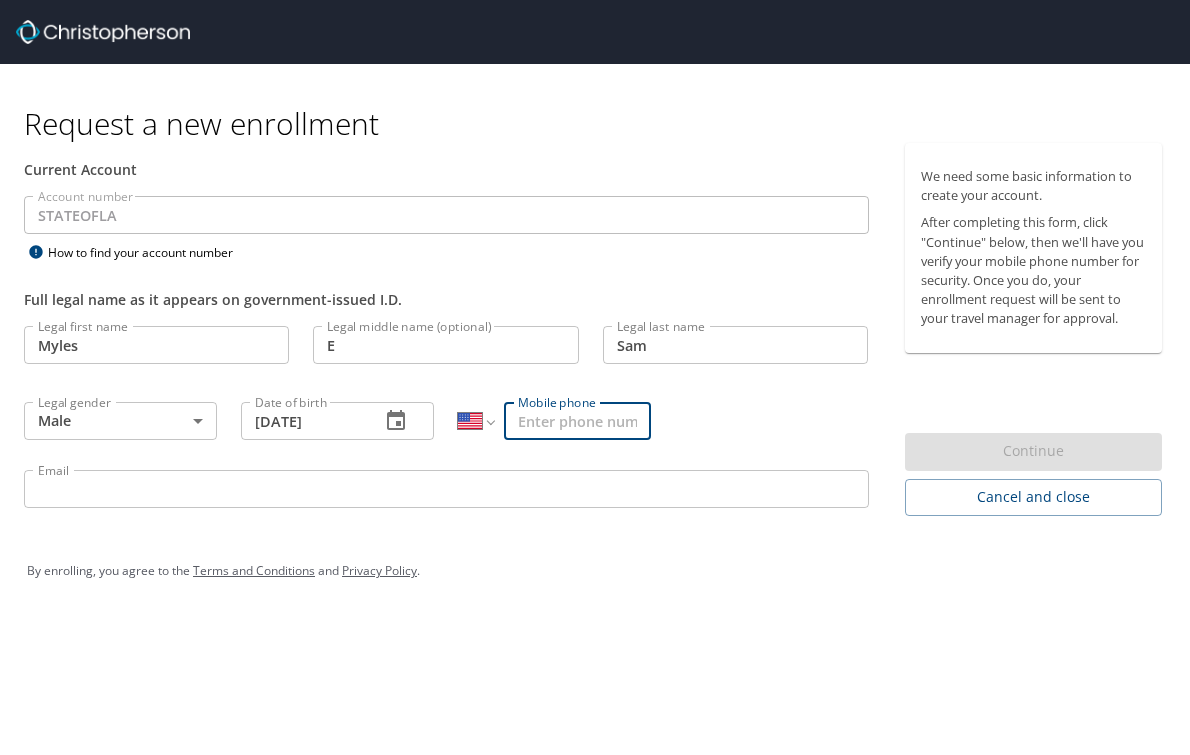 click on "Mobile phone" at bounding box center [577, 421] 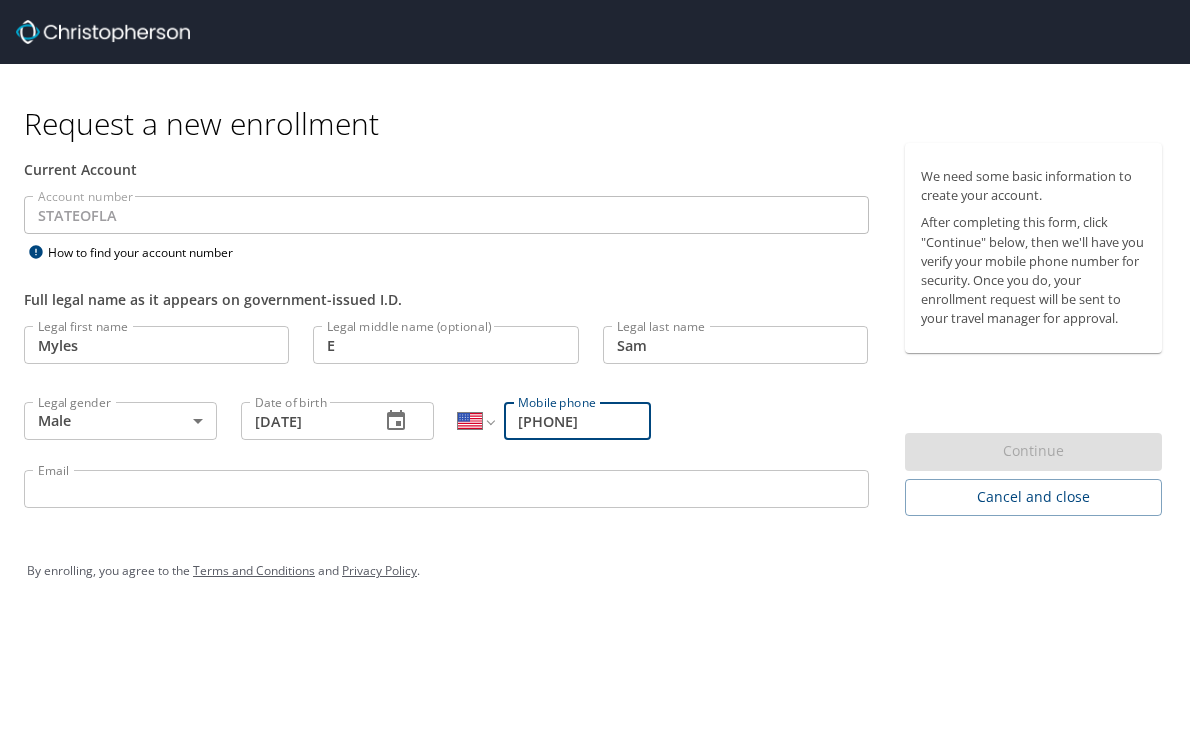 type on "[PHONE]" 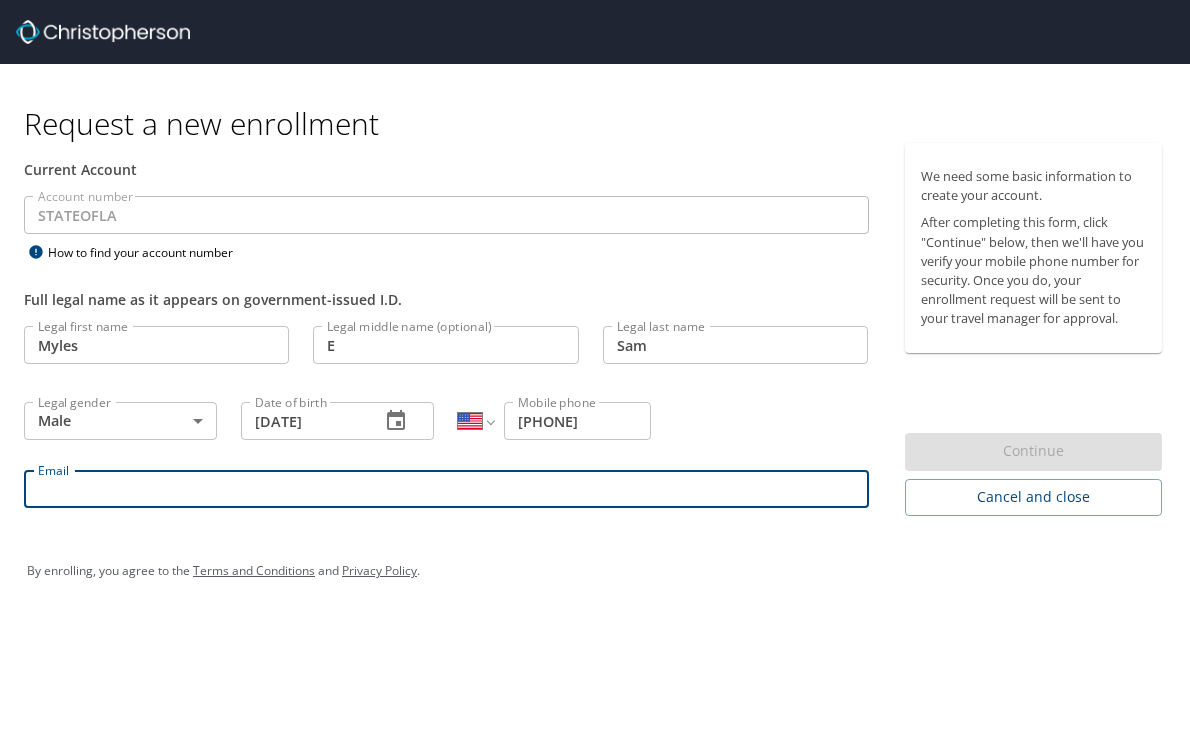 click on "STATEOFLA" at bounding box center (446, 215) 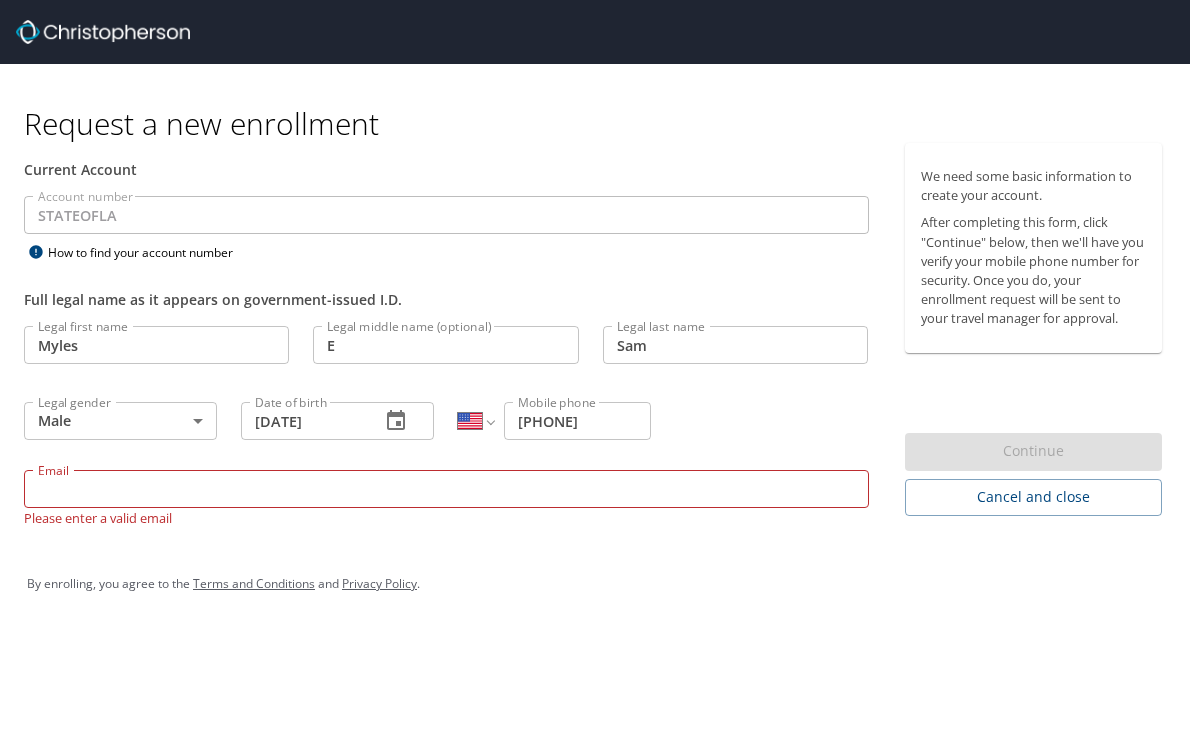 click on "Email" at bounding box center [446, 489] 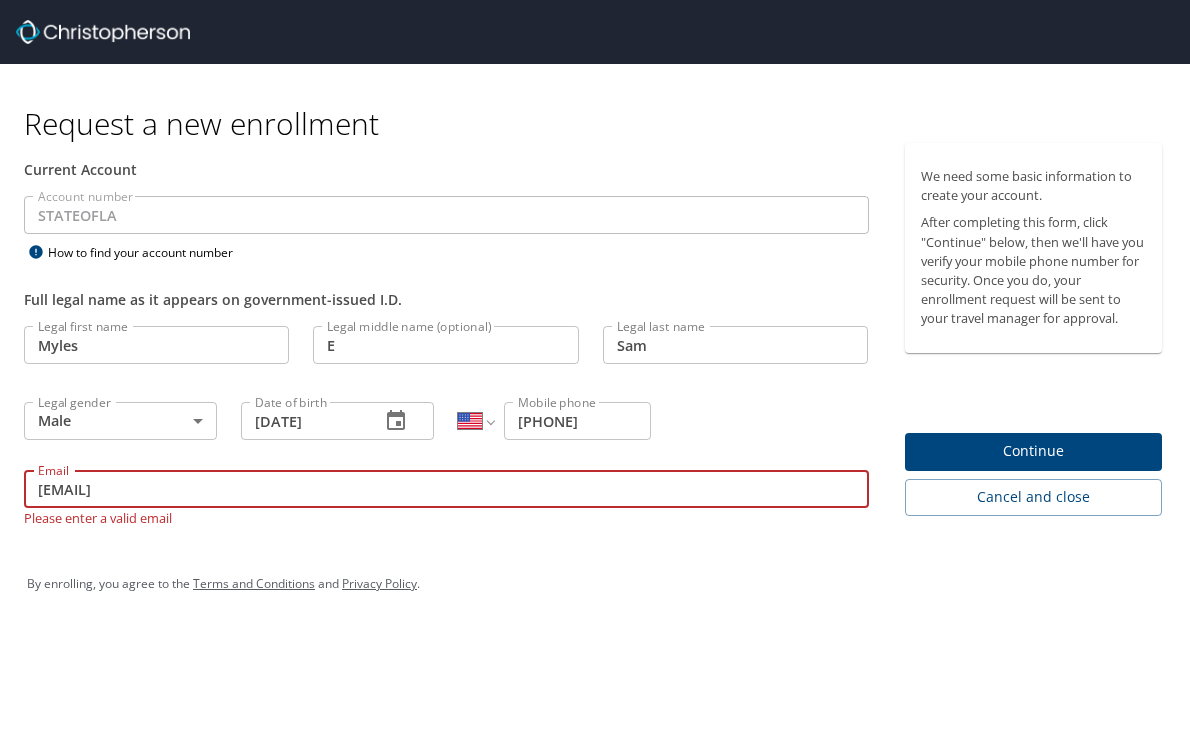 type on "myles.sam@example.com" 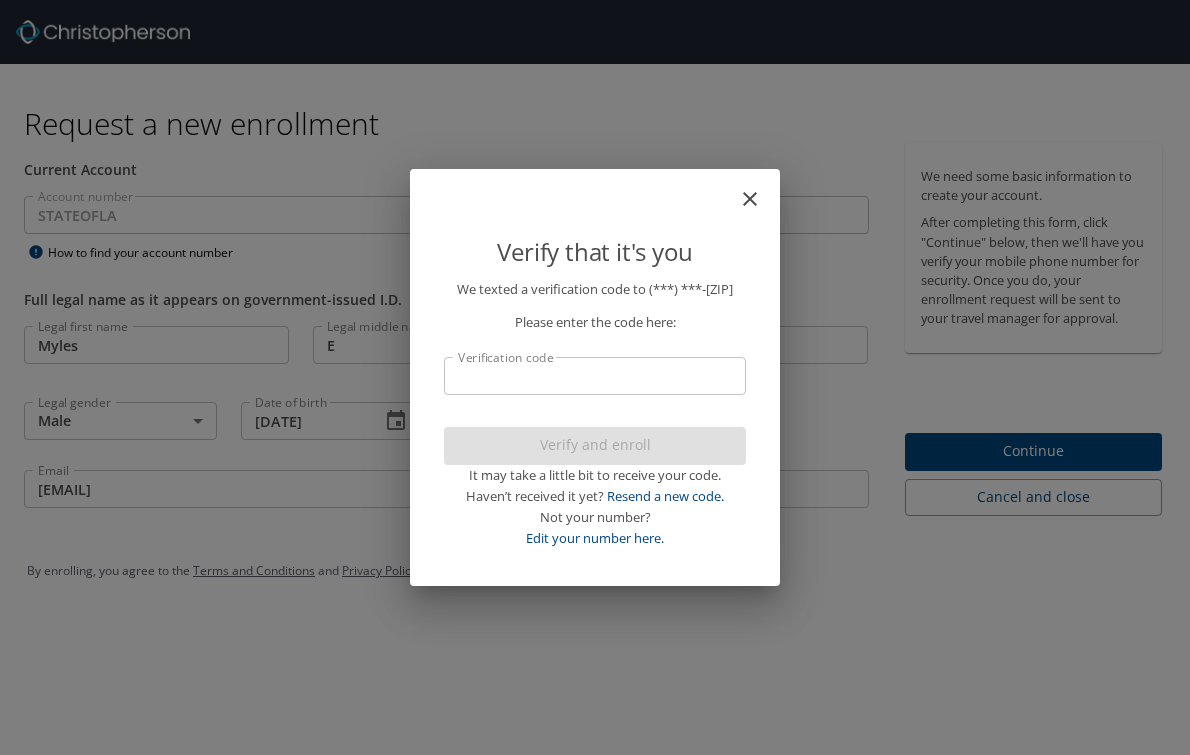 click on "Verification code" at bounding box center (595, 376) 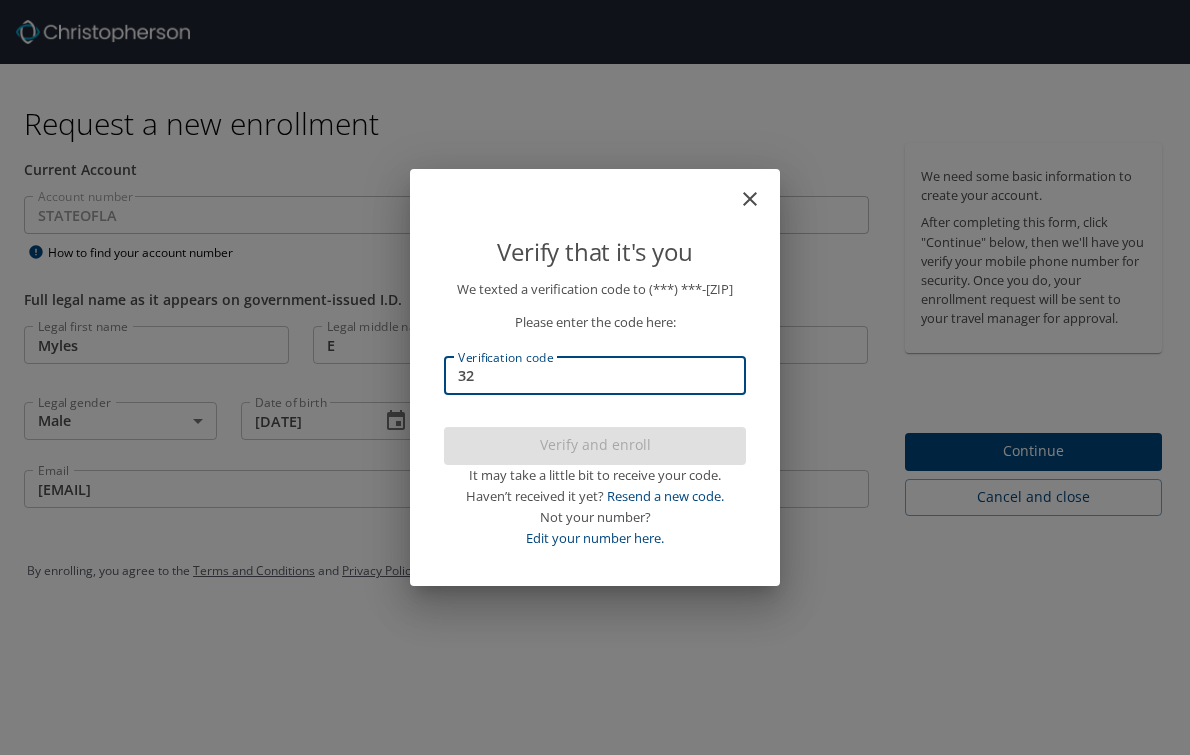 type on "323" 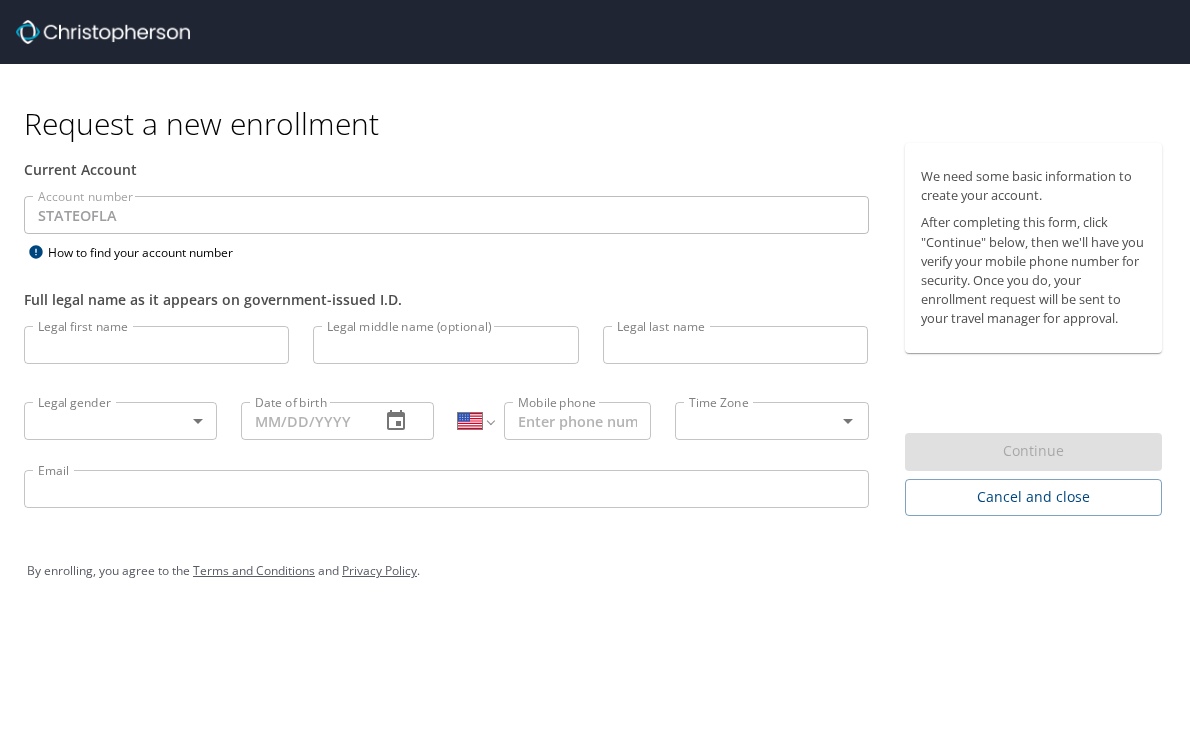 select on "US" 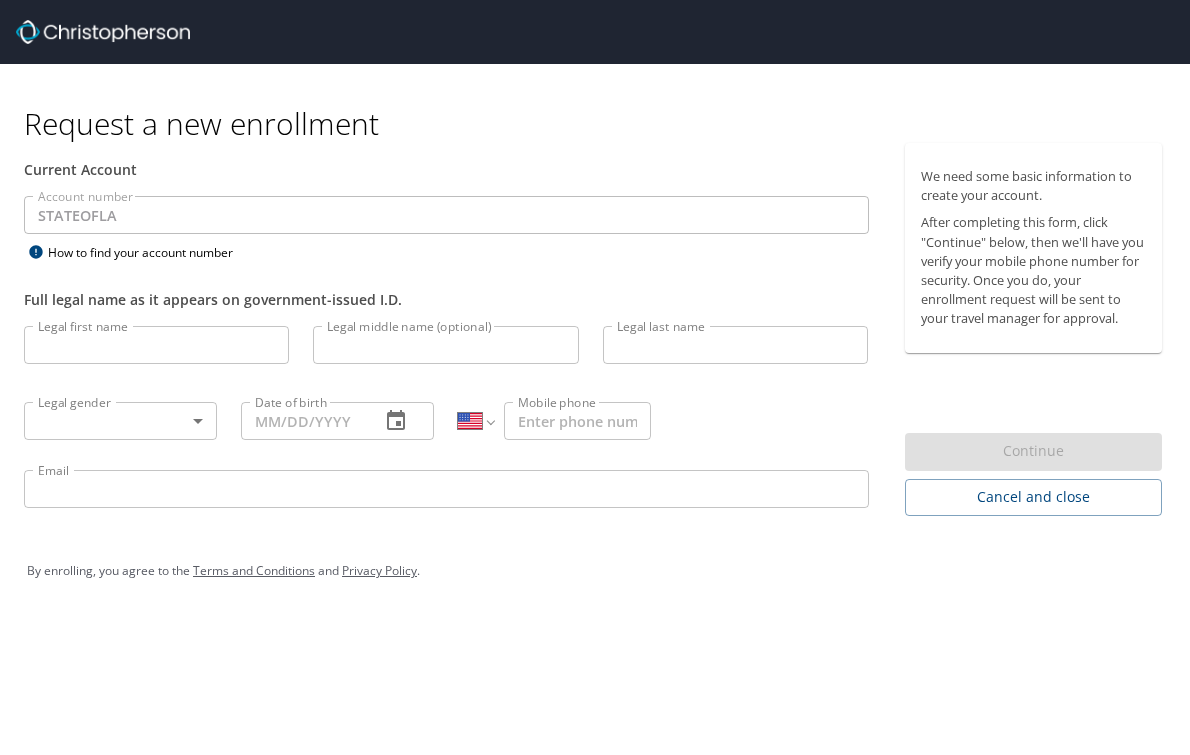 click on "Legal first name" at bounding box center [156, 345] 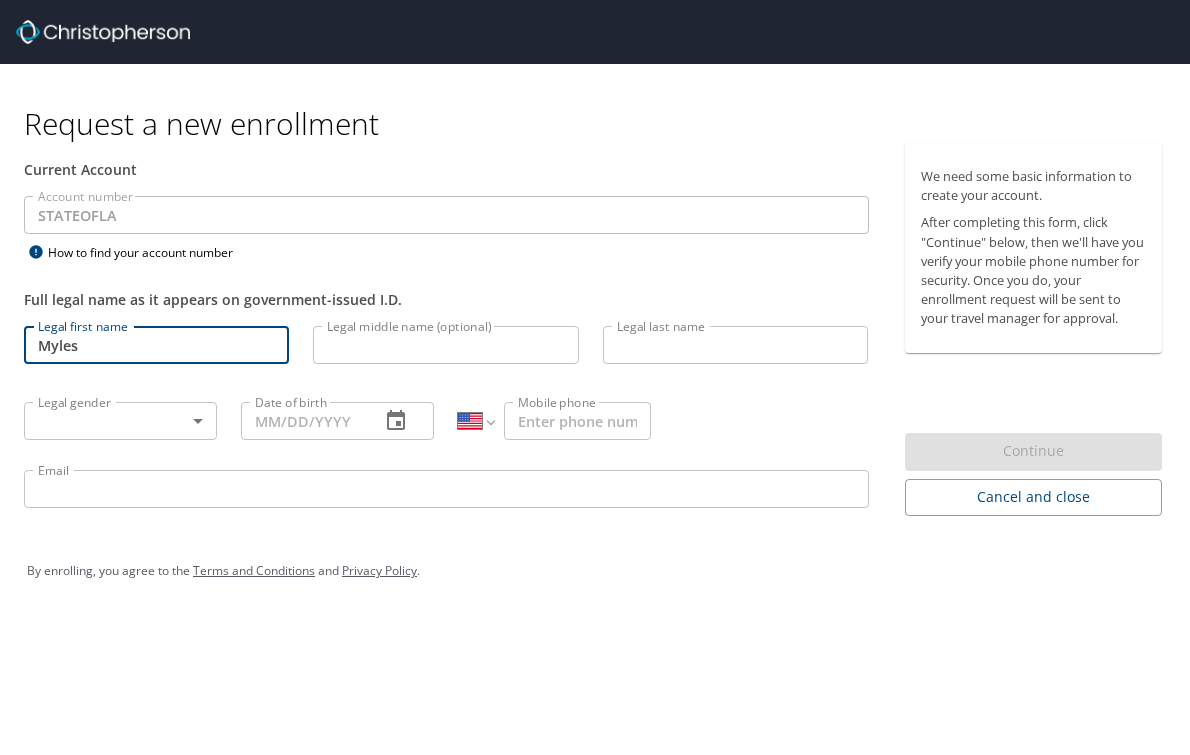 type on "Myles" 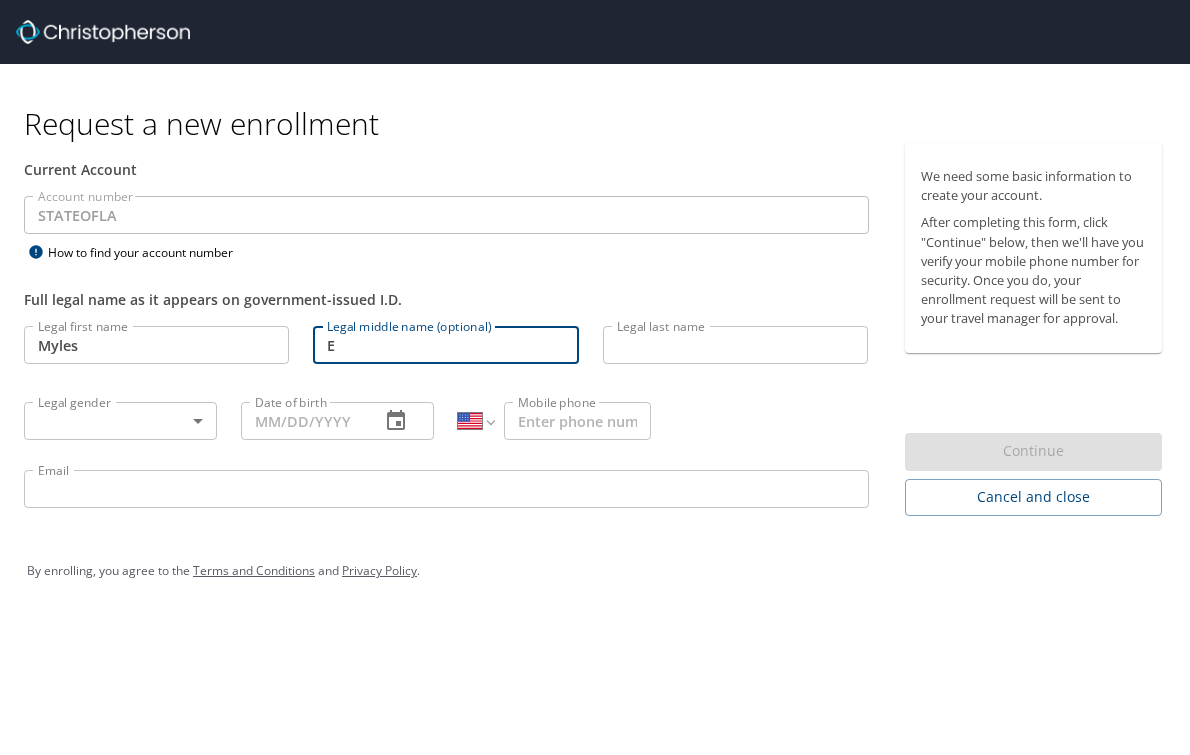 type on "E" 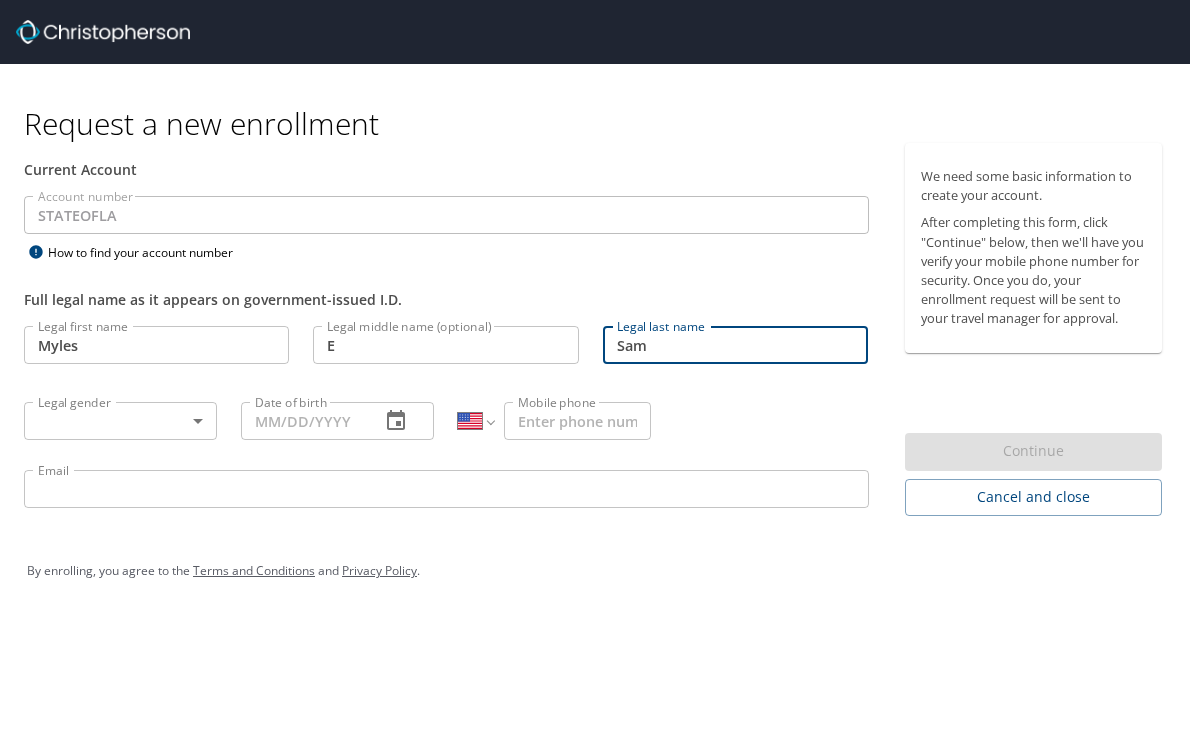 type on "Sam" 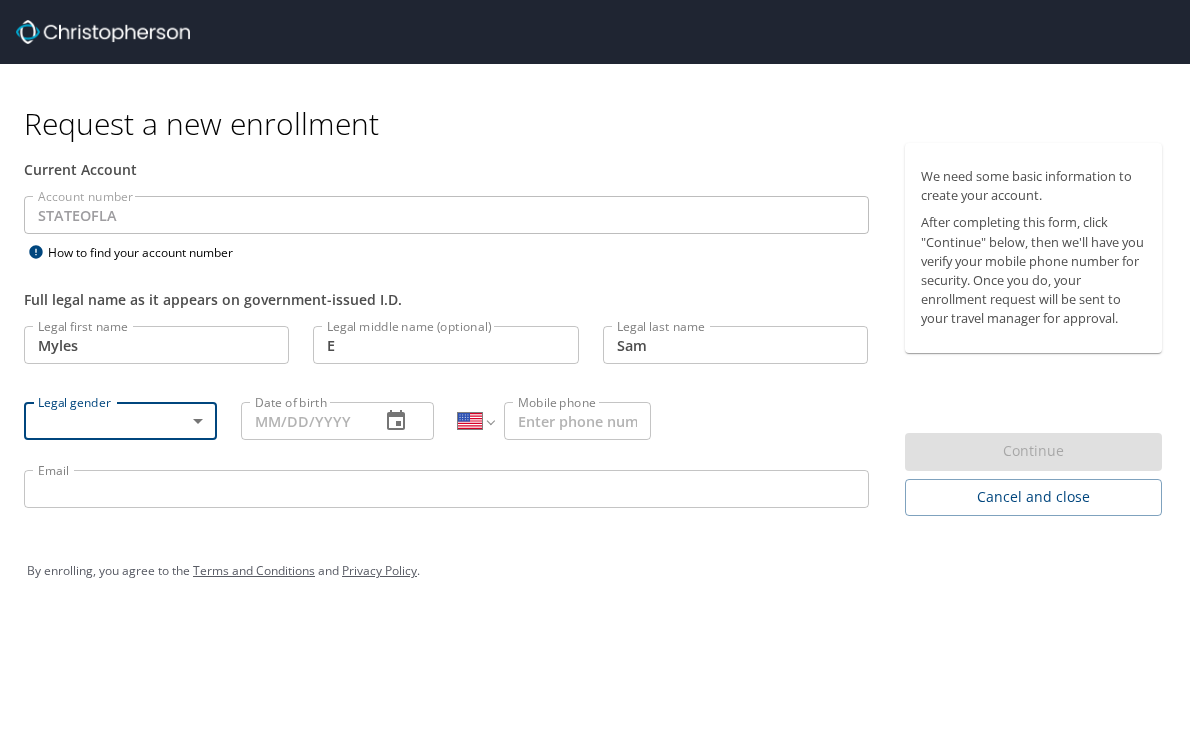 click on "Request a new enrollment Current Account Account number [STATE] Account number How to find your account number Full legal name as it appears on government-issued I.D. Legal first name Myles Legal first name Legal middle name (optional) E Legal middle name (optional) Legal last name Sam Legal last name Legal gender Legal gender Date of birth Date of birth International Afghanistan Åland Islands Albania Algeria American Samoa Andorra Angola Anguilla Antigua and Barbuda Argentina Armenia Aruba Ascension Island Australia Austria Azerbaijan Bahamas Bahrain Bangladesh Barbados Belarus Belgium Belize Benin Bermuda Bhutan Bolivia Bonaire, Sint Eustatius and Saba Bosnia and Herzegovina Botswana Brazil British Indian Ocean Territory Brunei Darussalam Bulgaria Burkina Faso Burma Burundi Cambodia Cameroon Canada Cape Verde Cayman Islands Central African Republic Chad Chile China Christmas Island Cocos (Keeling) Islands Colombia Comoros Congo Congo, Democratic Republic of the Cook Islands Costa Rica Cote d'Ivoire" at bounding box center (595, 377) 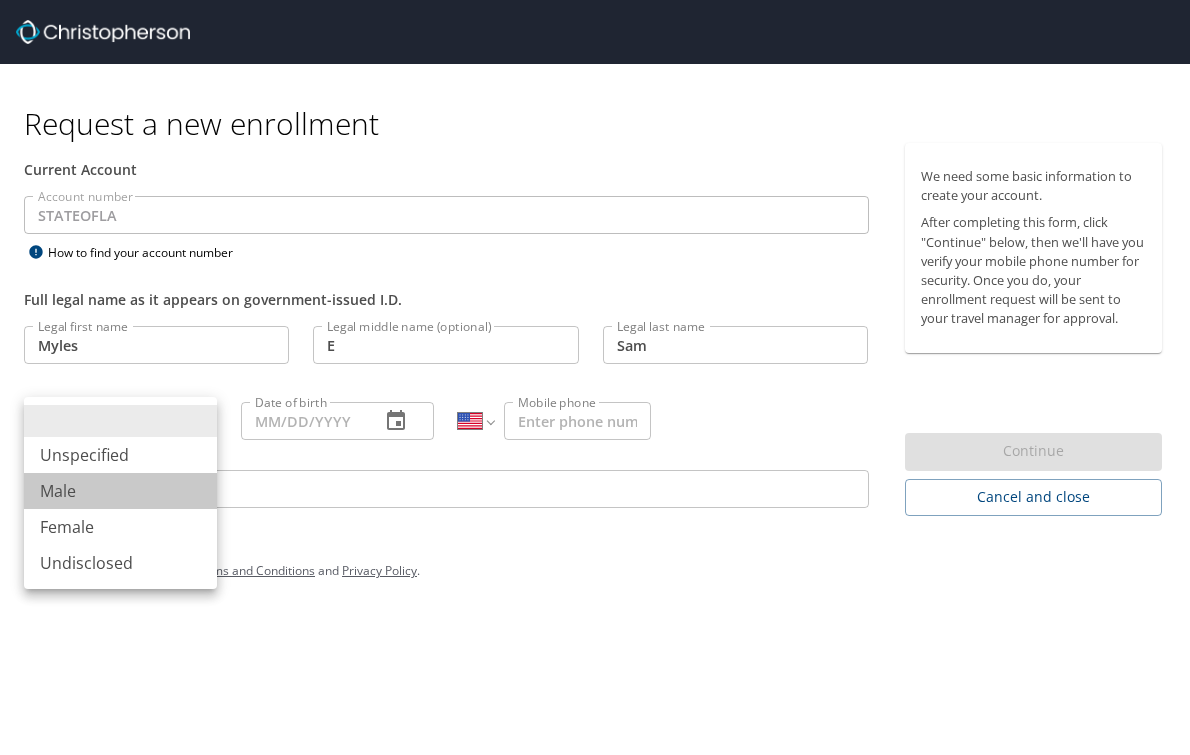 click on "Male" at bounding box center (120, 491) 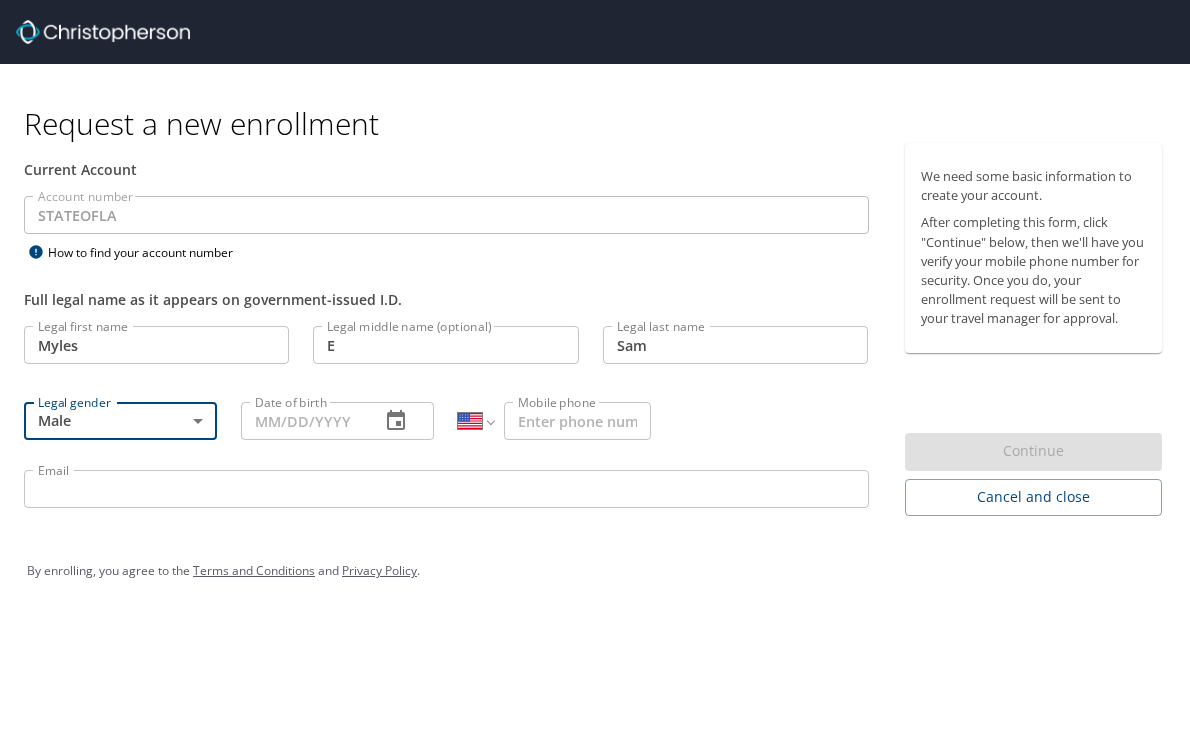 click on "Date of birth" at bounding box center (302, 421) 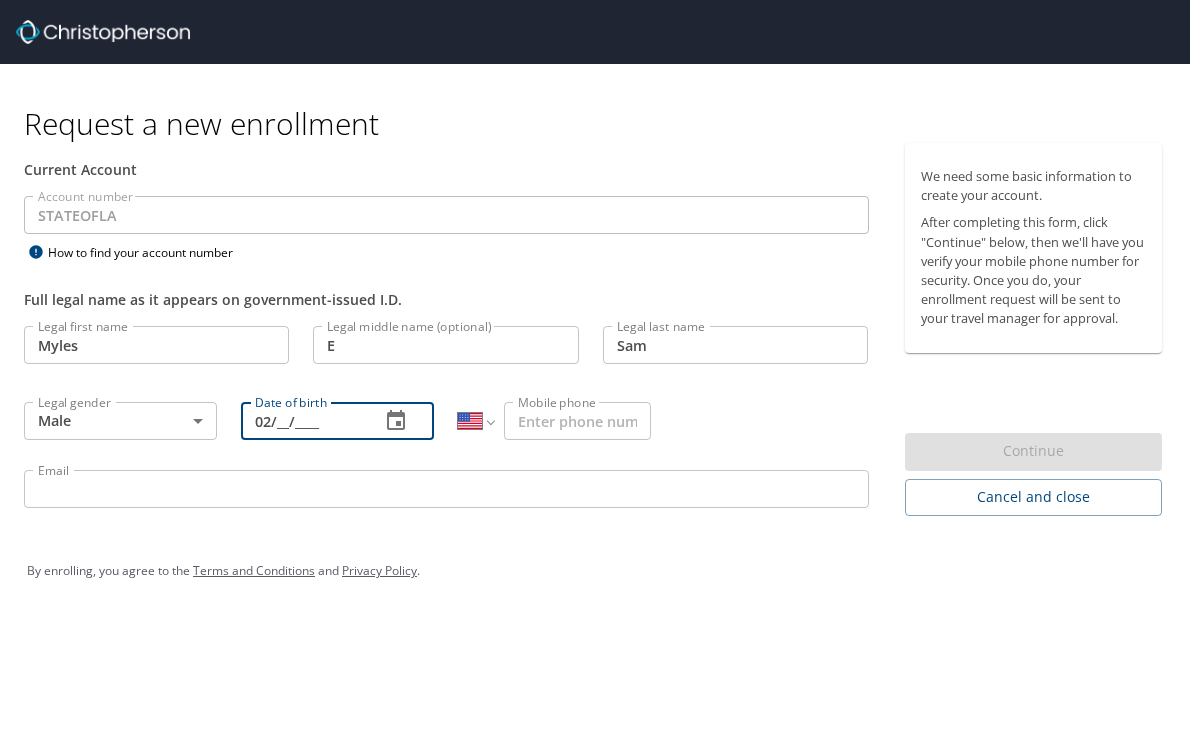type on "0_/__/____" 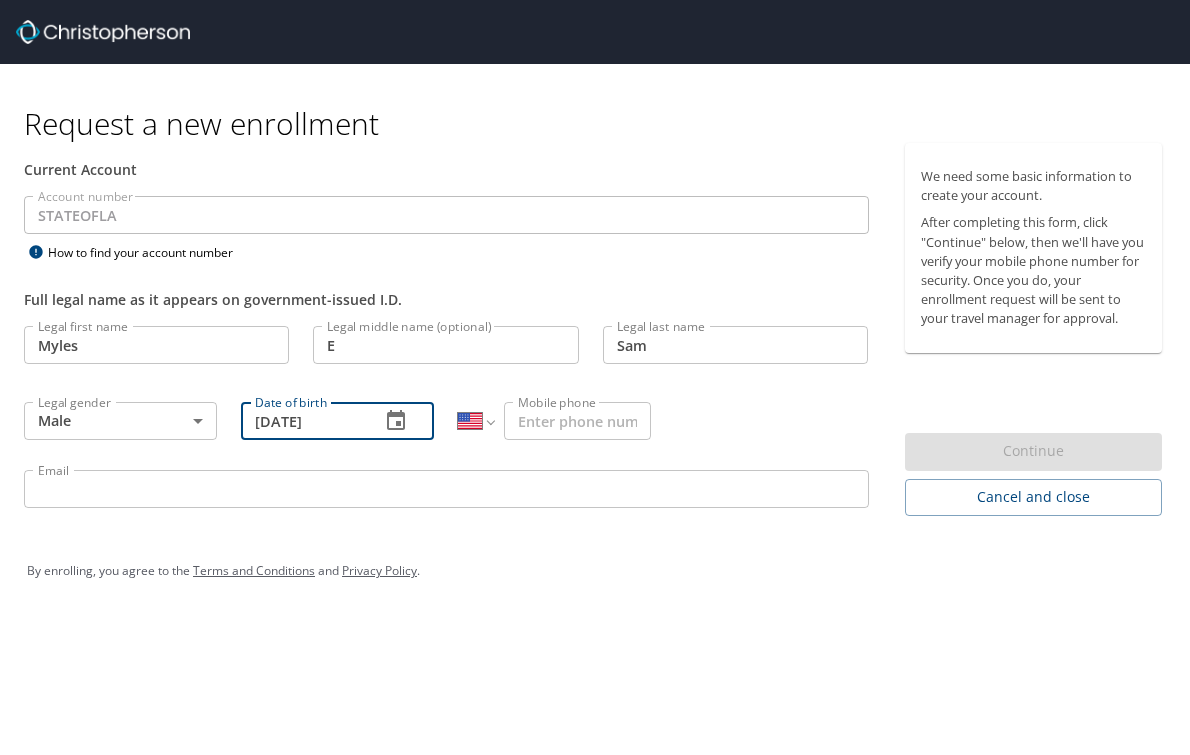 type on "[DATE]" 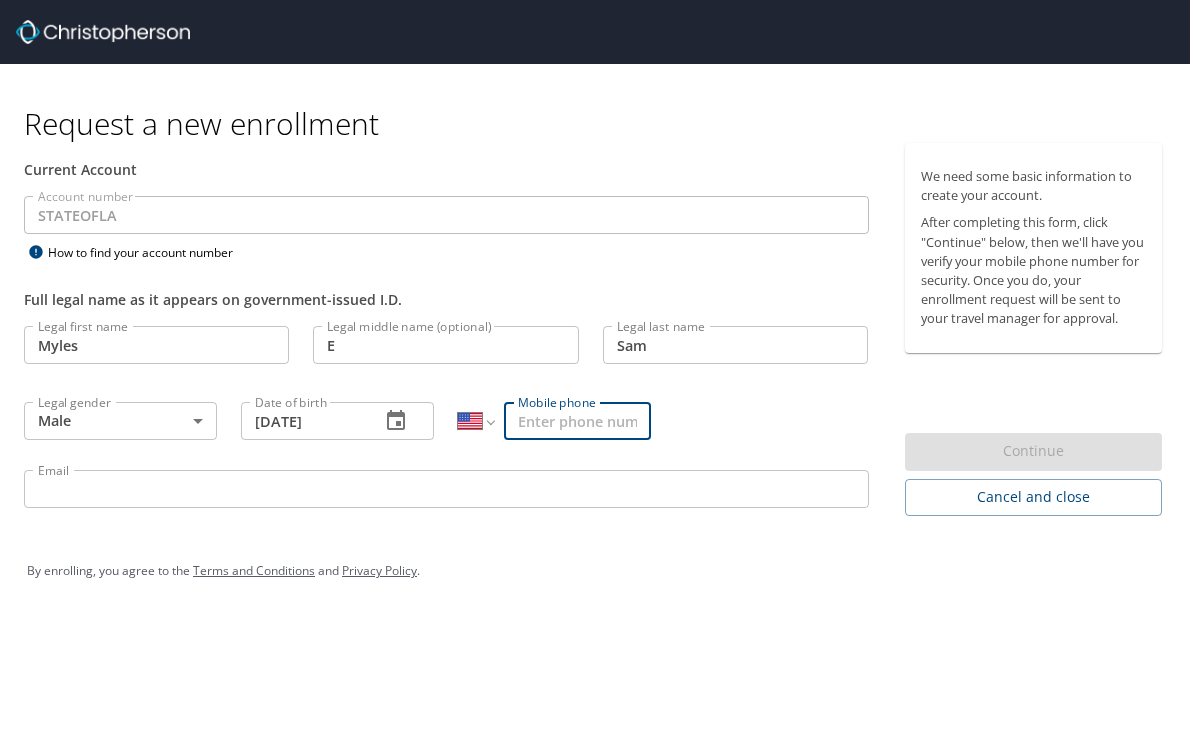 click on "Mobile phone" at bounding box center [577, 421] 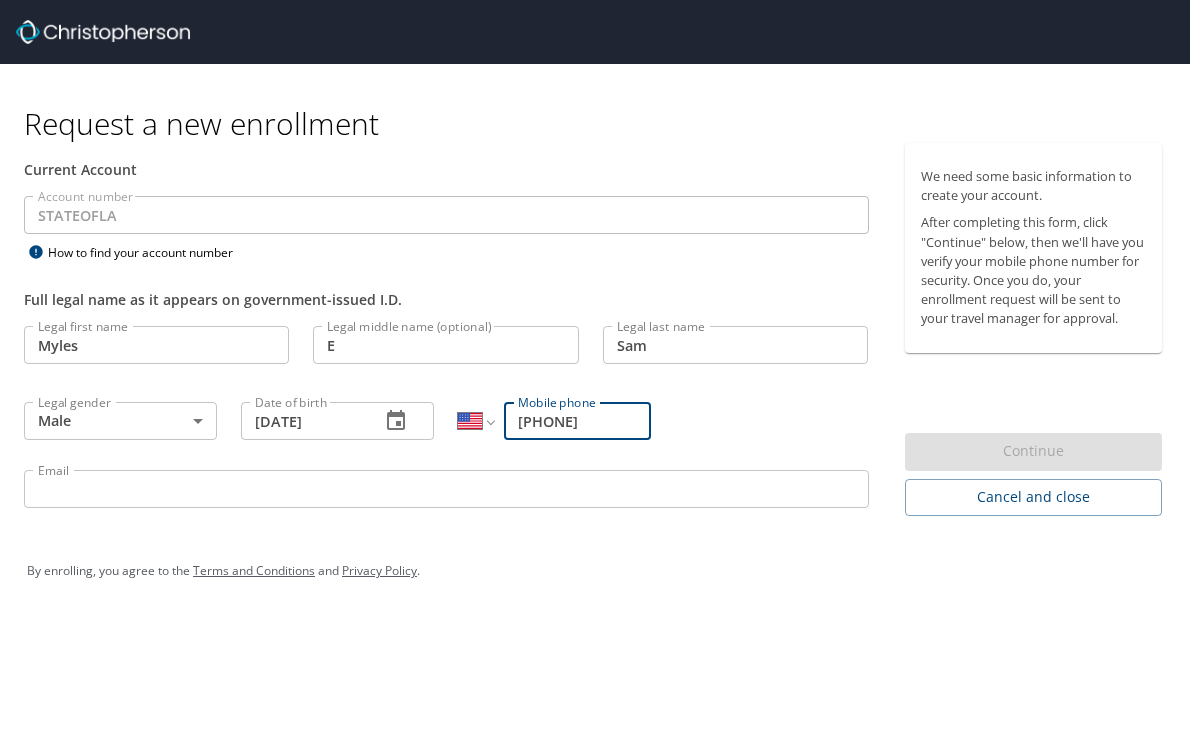 type on "[PHONE]" 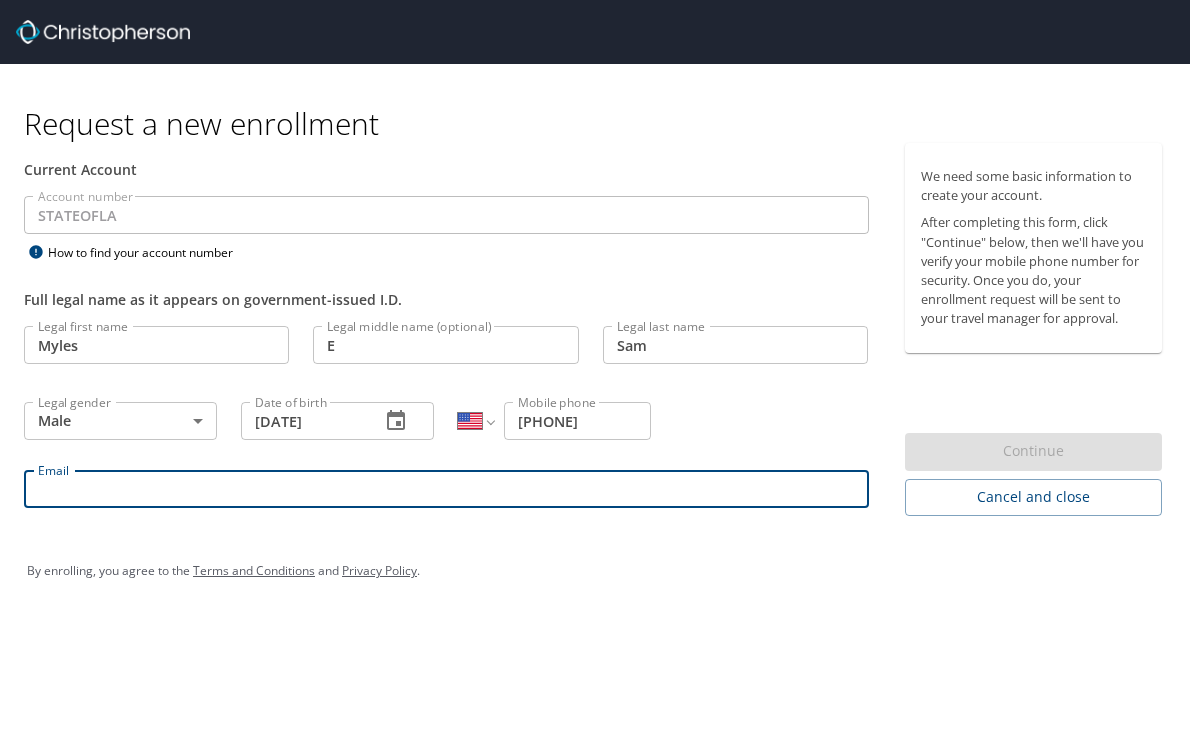 click on "Email" at bounding box center [446, 489] 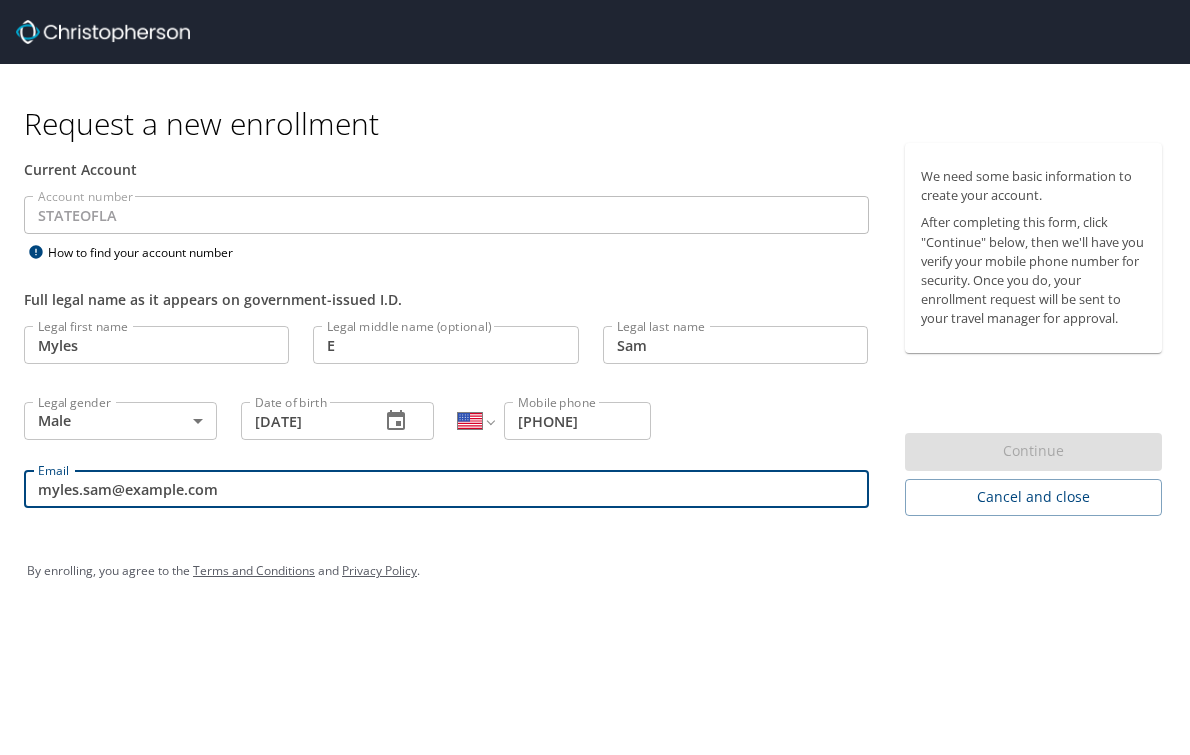 type on "myles.sam@example.com" 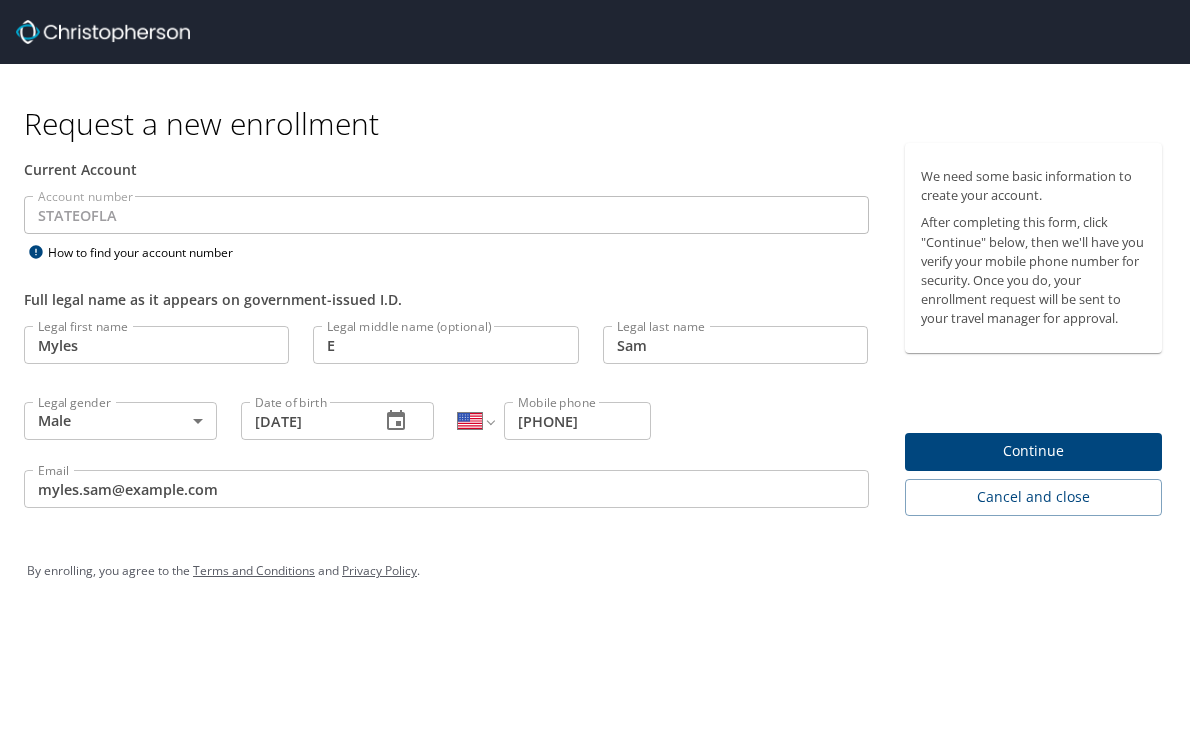 click on "By enrolling, you agree to the   Terms and Conditions   and   Privacy Policy ." at bounding box center [595, 571] 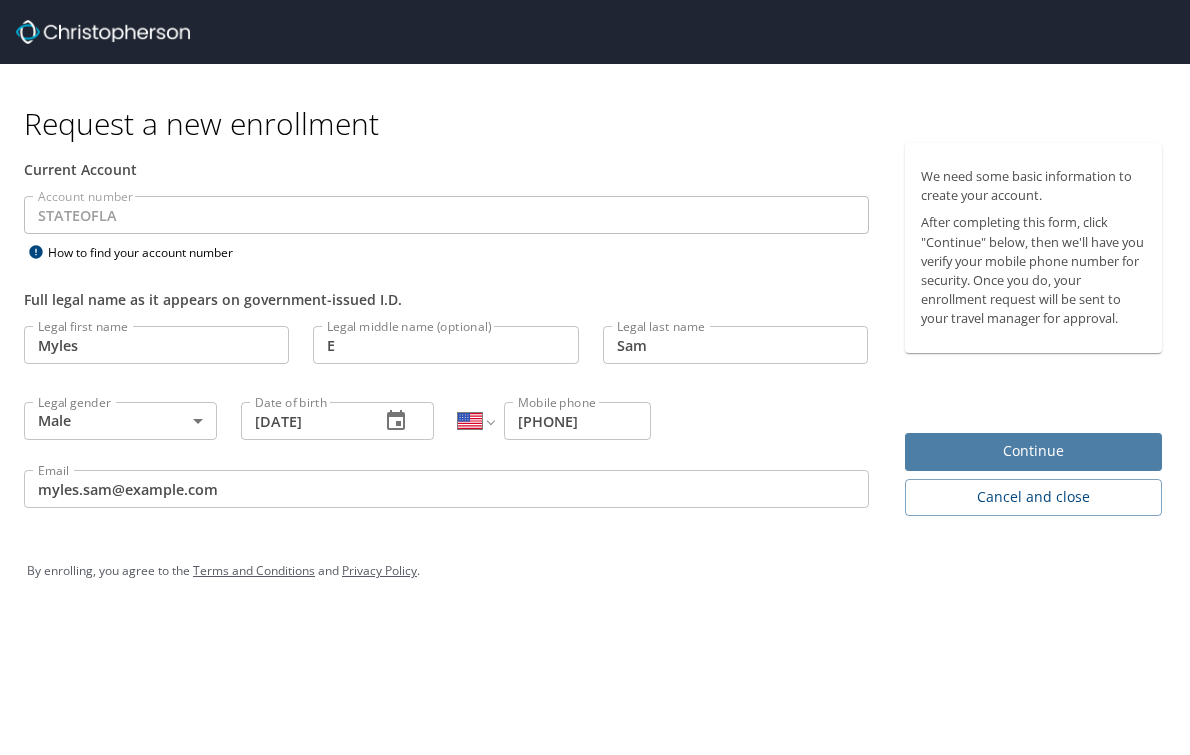 click on "Continue" at bounding box center [1034, 451] 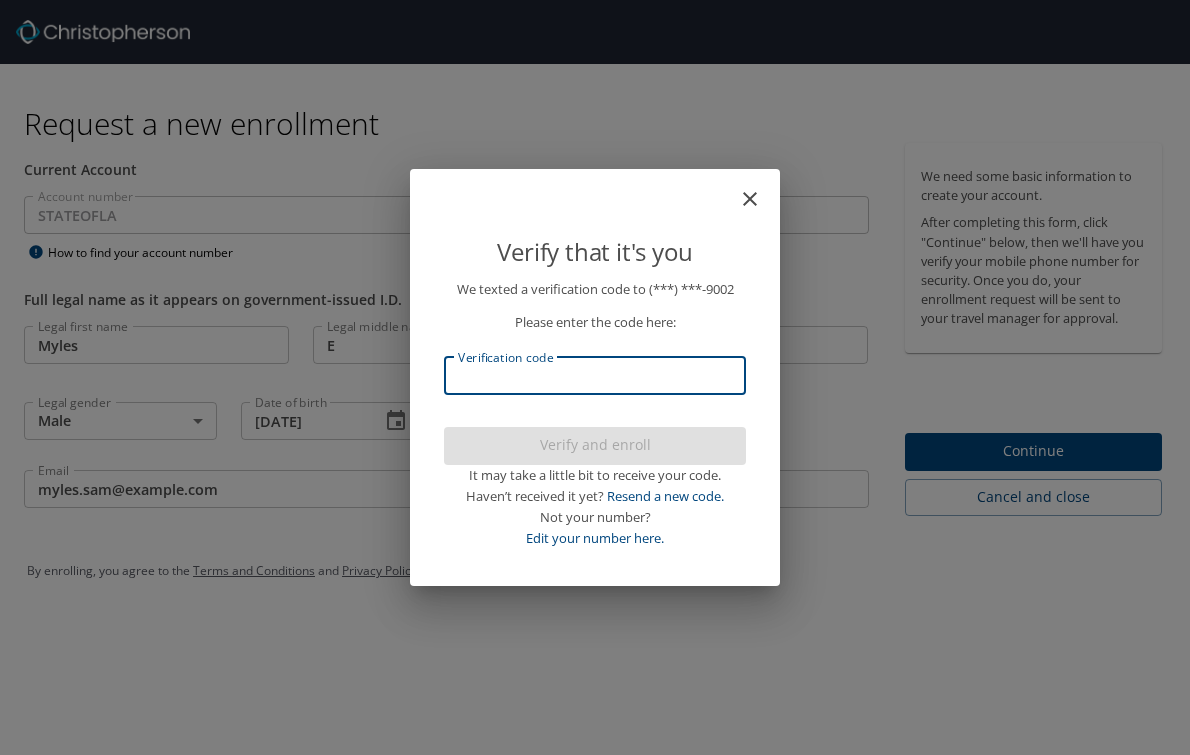 click on "Verification code" at bounding box center (595, 376) 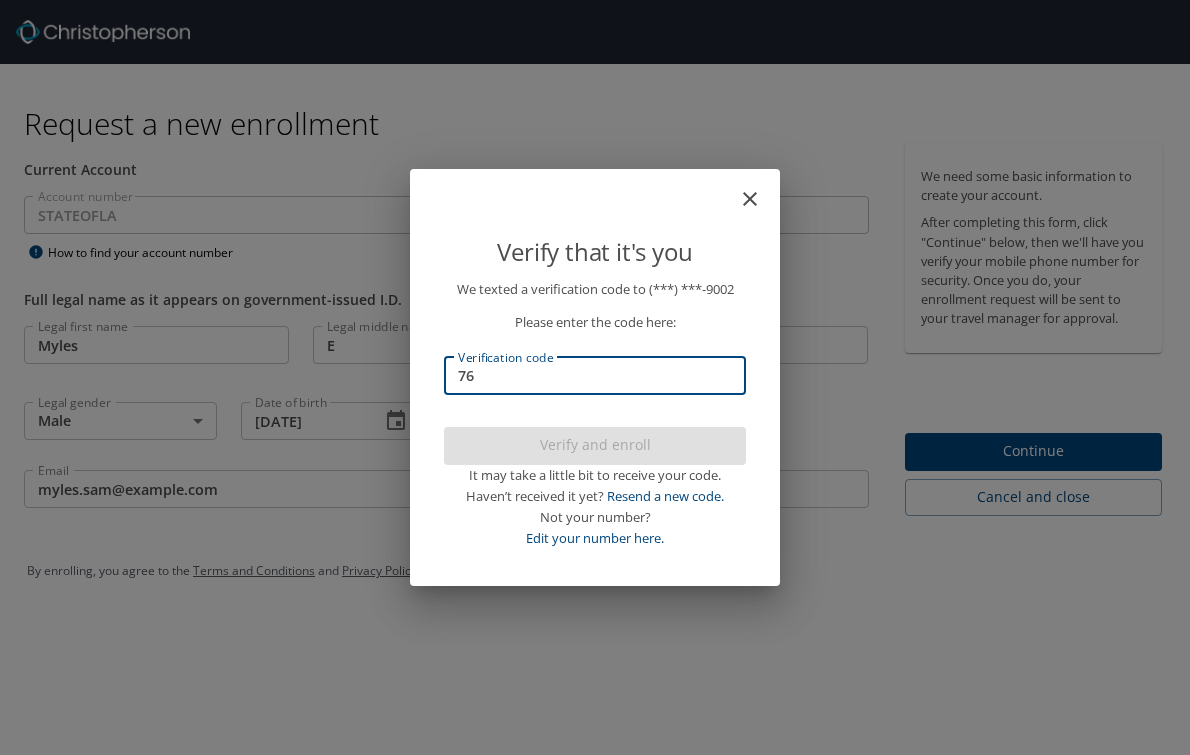type on "7" 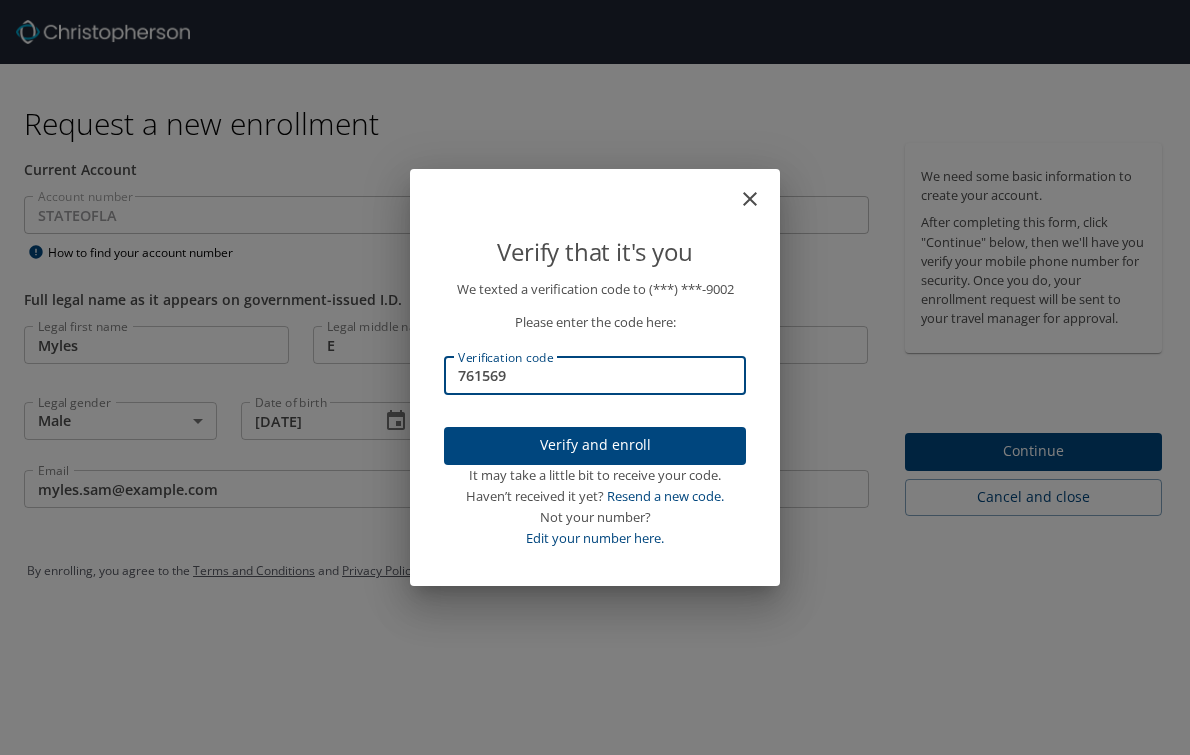 type on "761569" 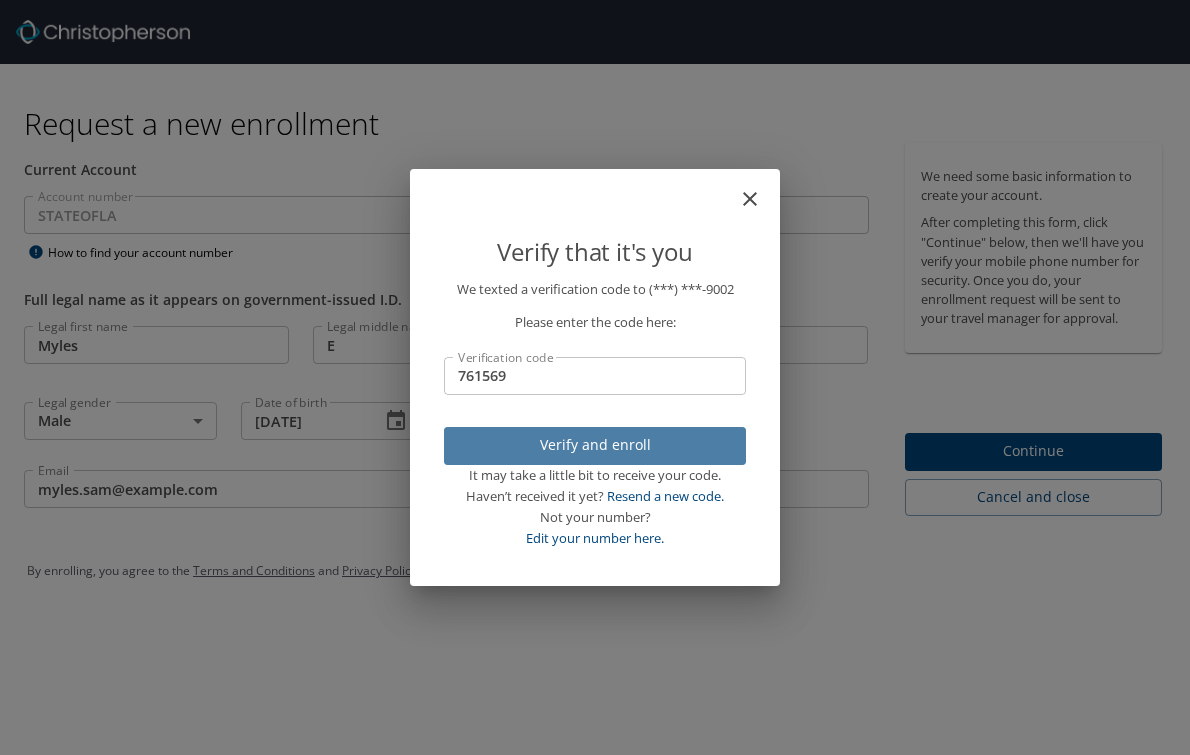 click on "Verify and enroll" at bounding box center (595, 445) 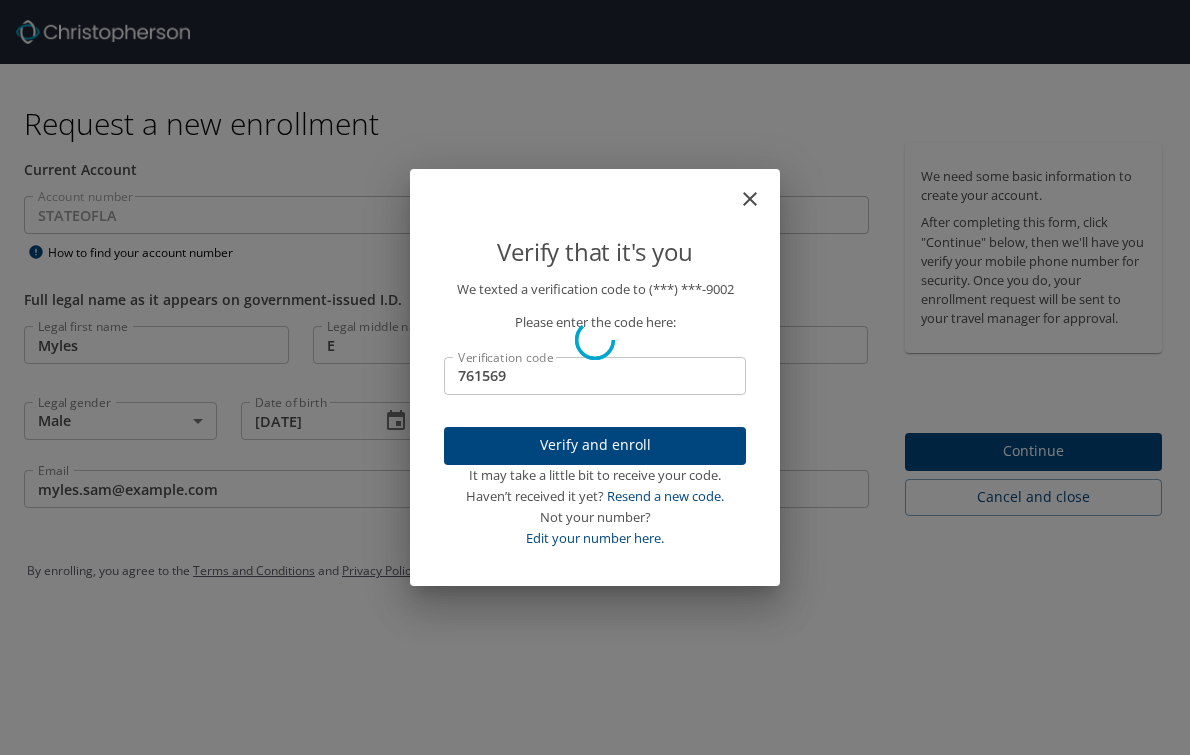 type 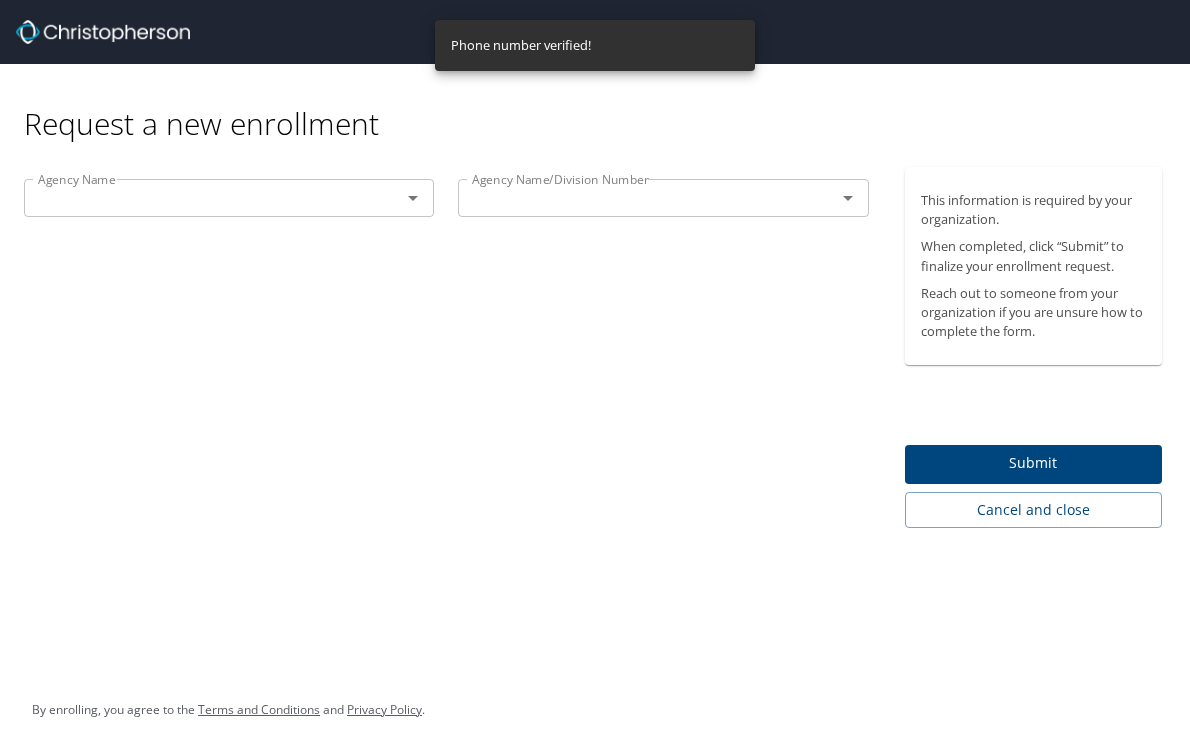 click at bounding box center [399, 198] 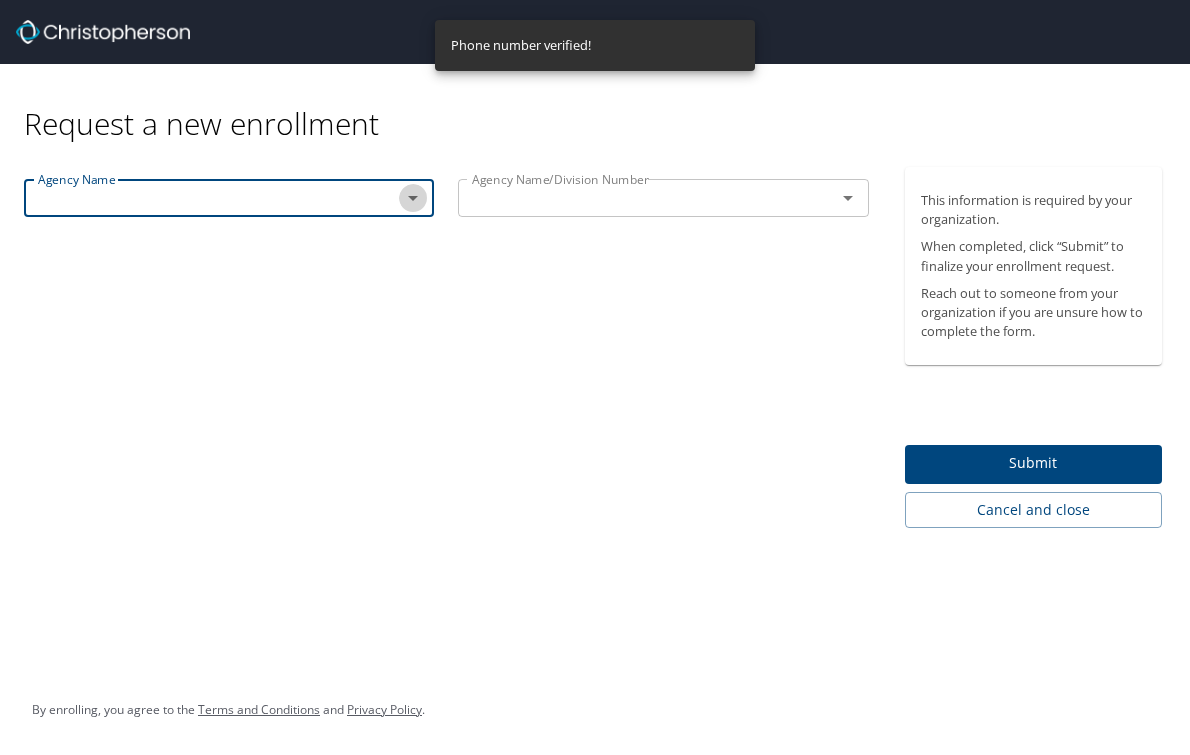 click 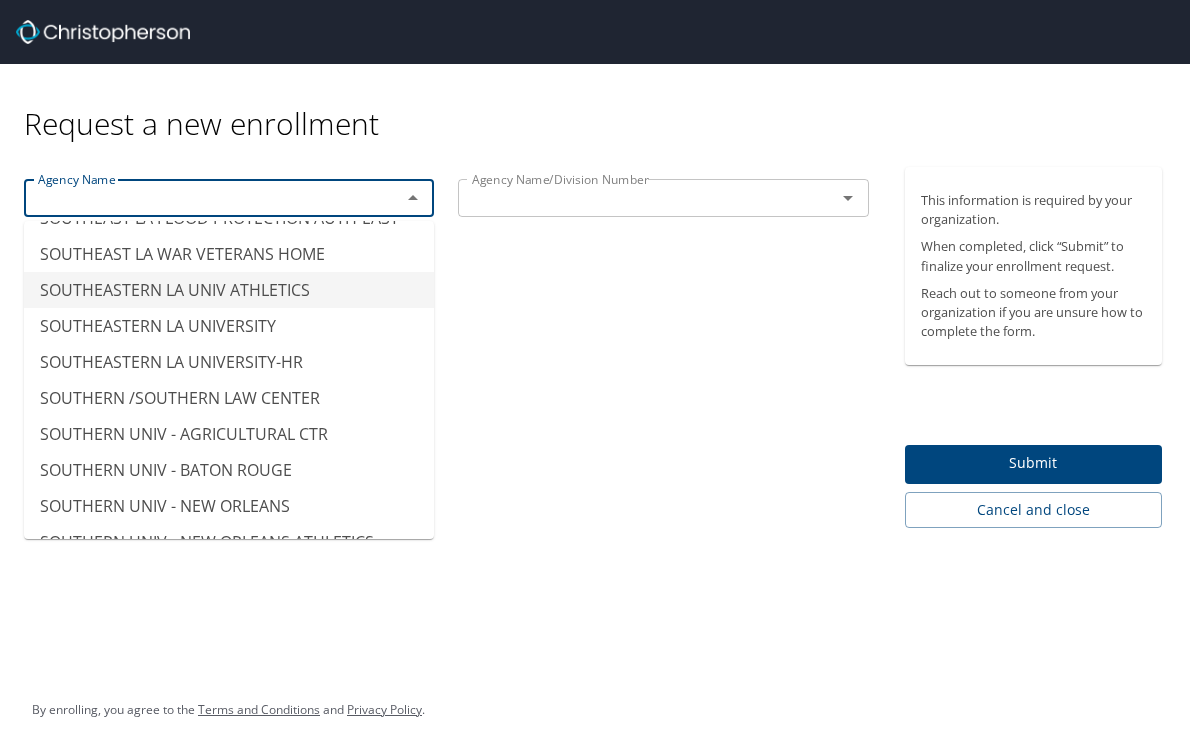 scroll, scrollTop: 15607, scrollLeft: 0, axis: vertical 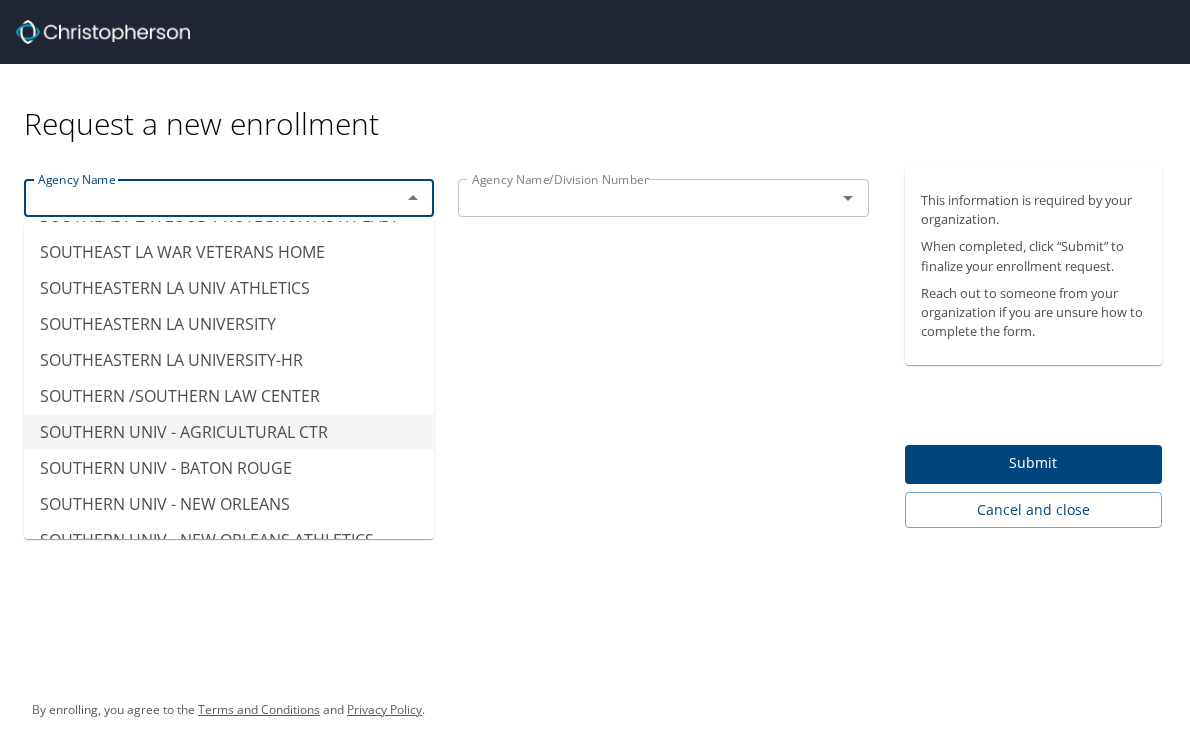 click on "SOUTHERN UNIV - AGRICULTURAL CTR" at bounding box center [229, 432] 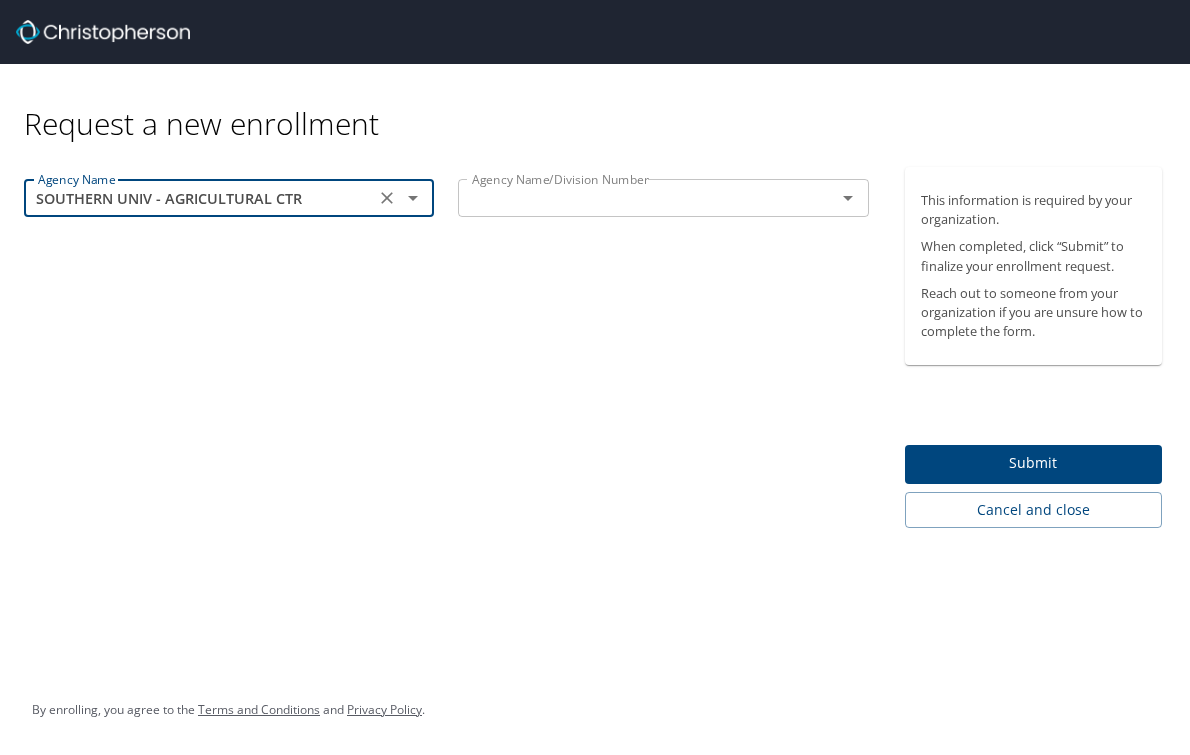 click at bounding box center [633, 198] 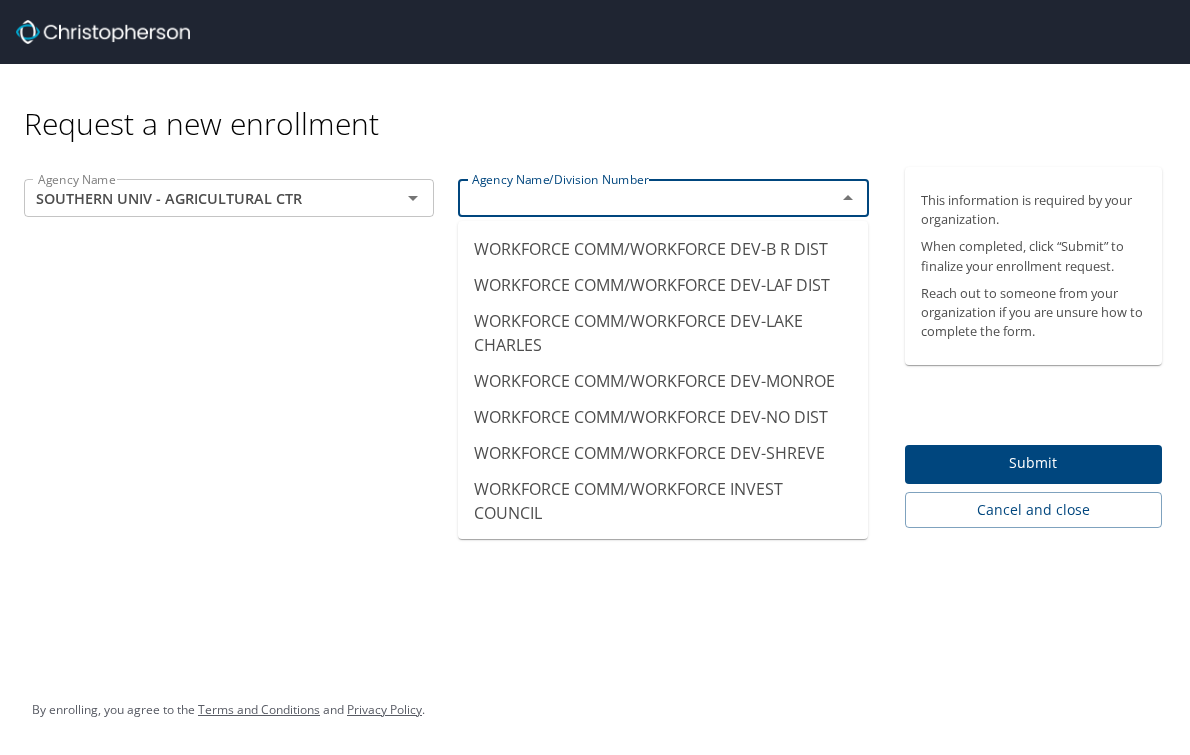 scroll, scrollTop: 21310, scrollLeft: 0, axis: vertical 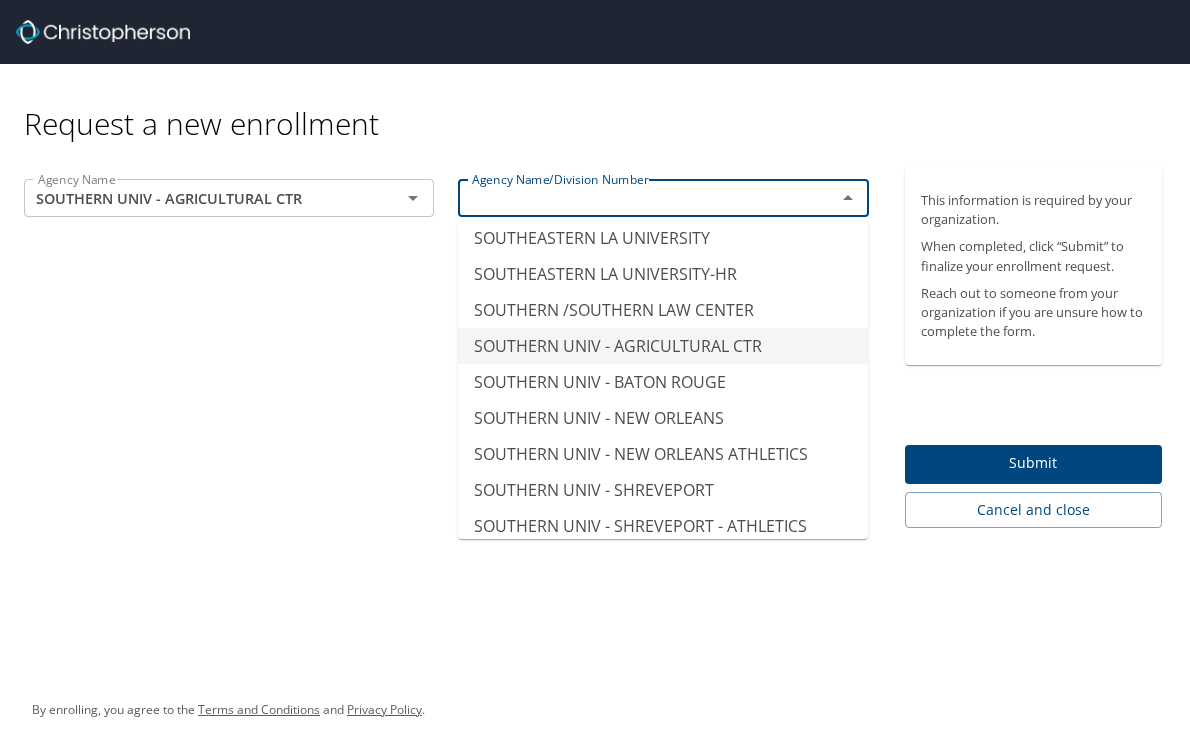click on "SOUTHERN UNIV - AGRICULTURAL CTR" at bounding box center (663, 346) 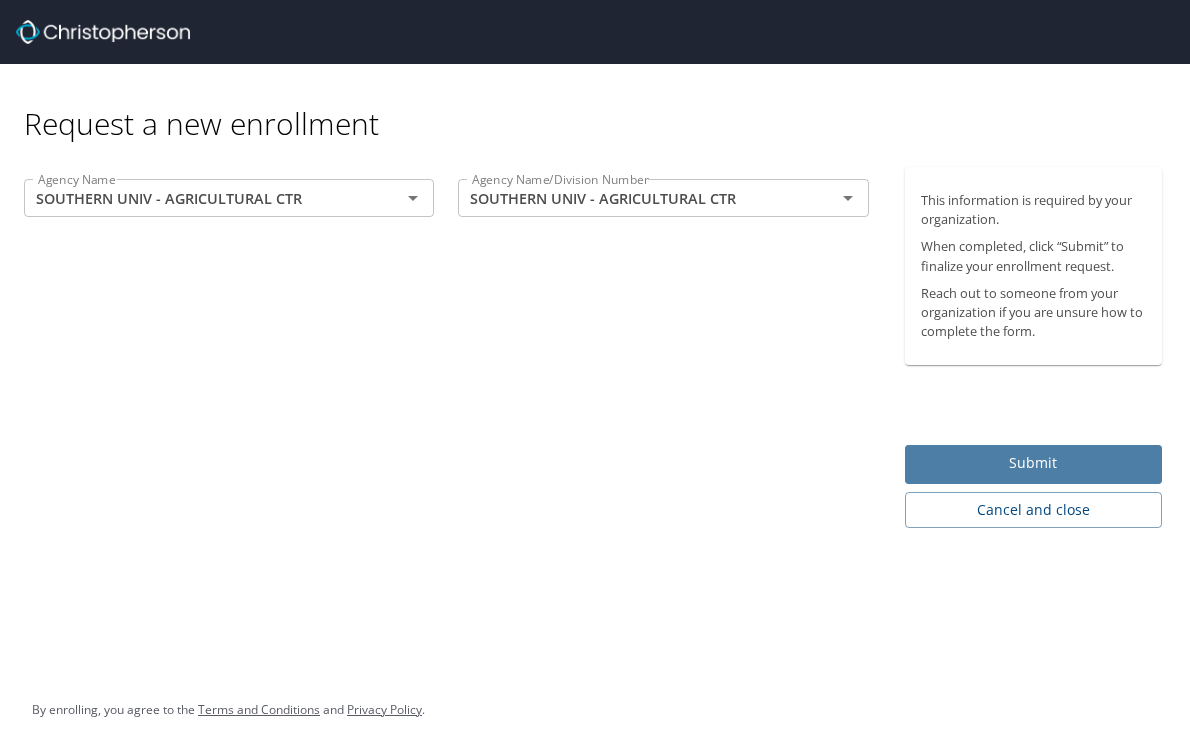 click on "Submit" at bounding box center [1034, 463] 